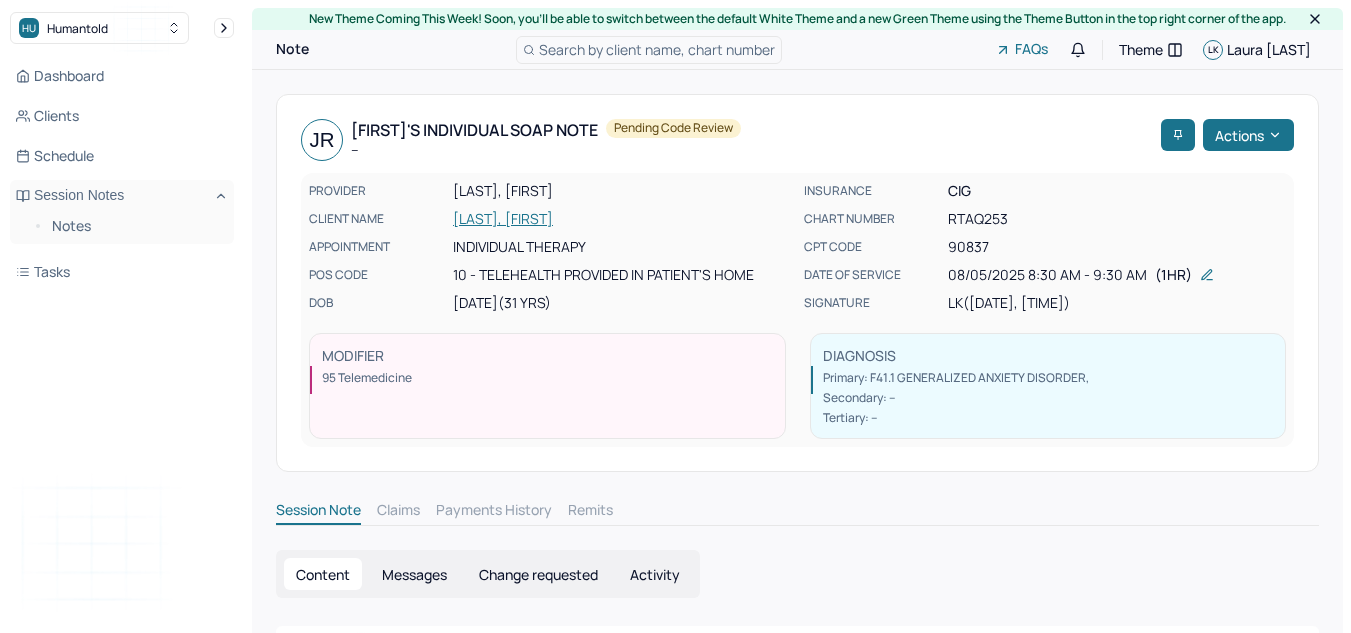 scroll, scrollTop: 0, scrollLeft: 0, axis: both 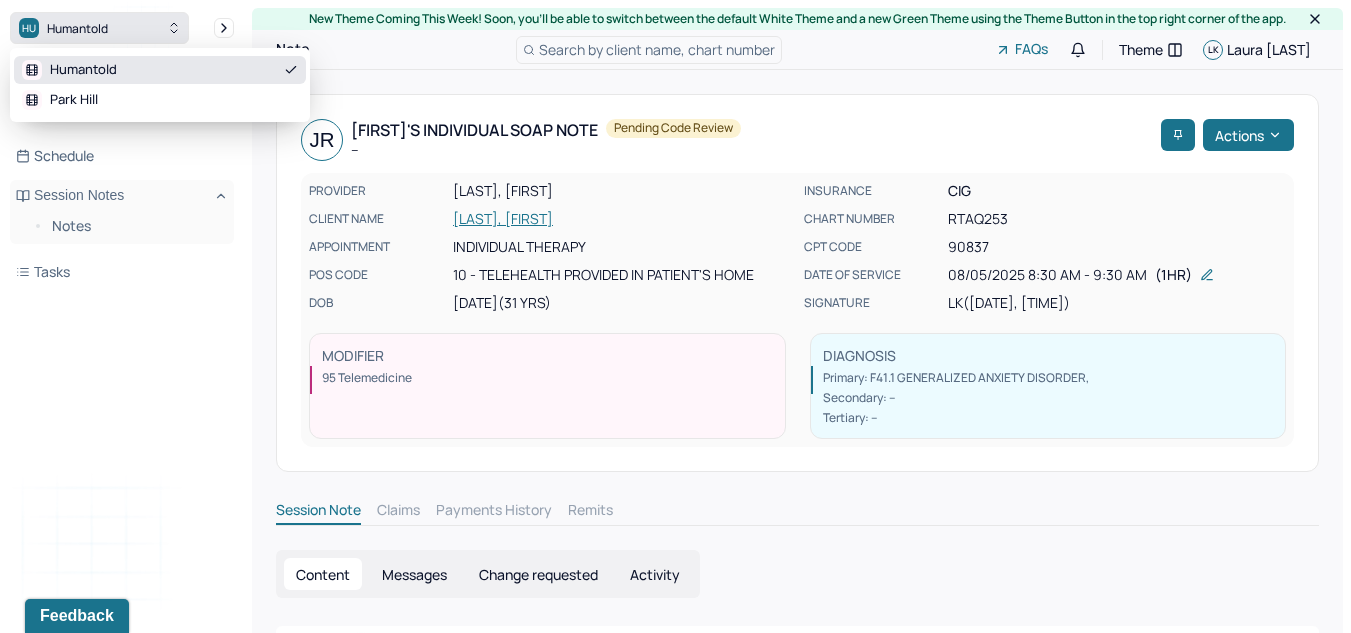 click on "HU Humantold" at bounding box center [99, 28] 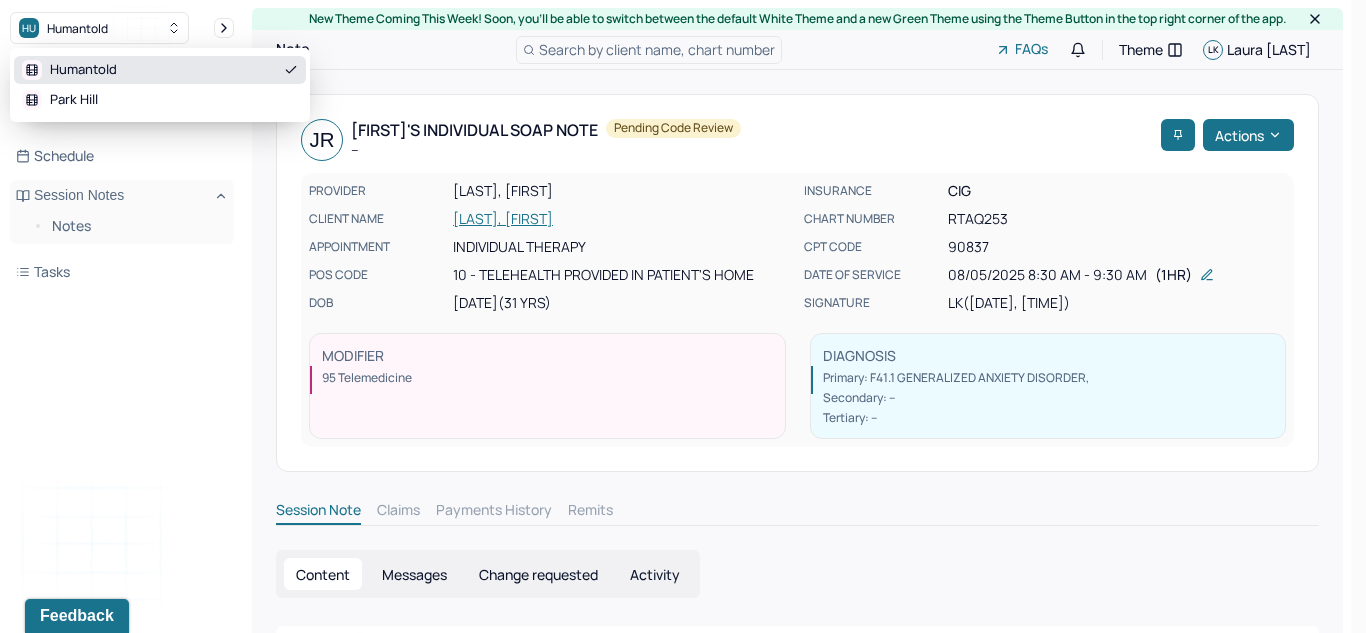 click on "Humantold Park Hill" at bounding box center [160, 85] 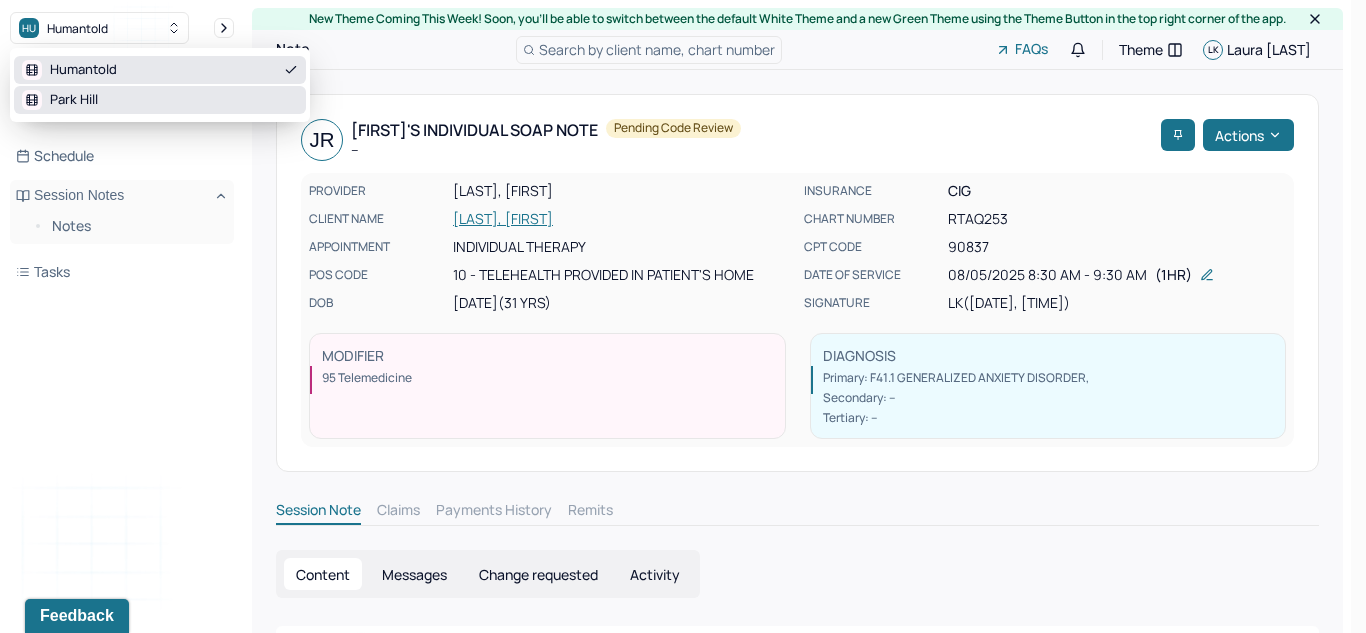 click on "Park Hill" at bounding box center (160, 100) 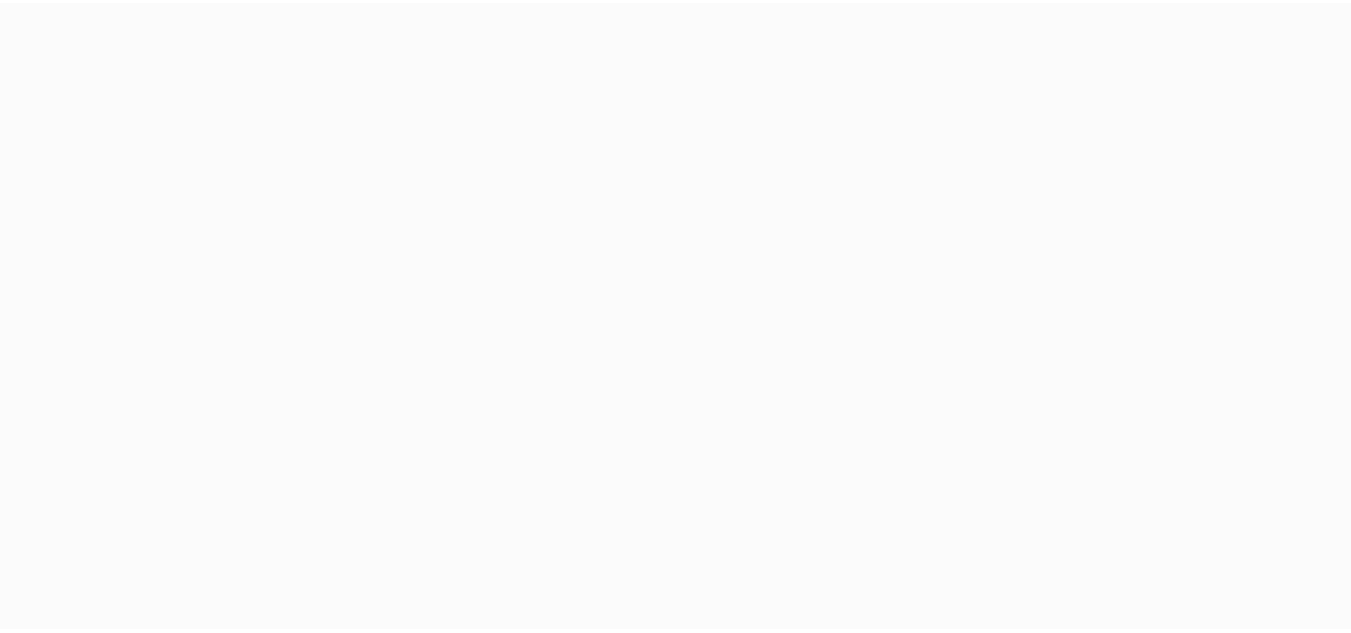 scroll, scrollTop: 0, scrollLeft: 0, axis: both 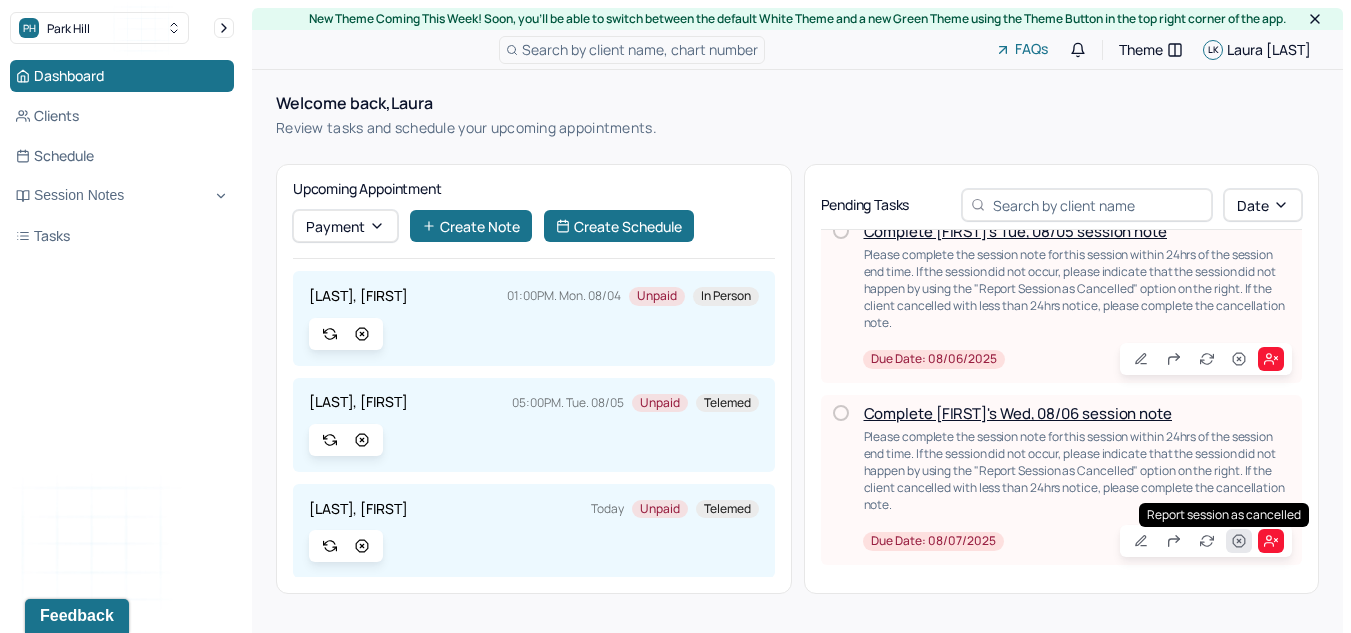 click 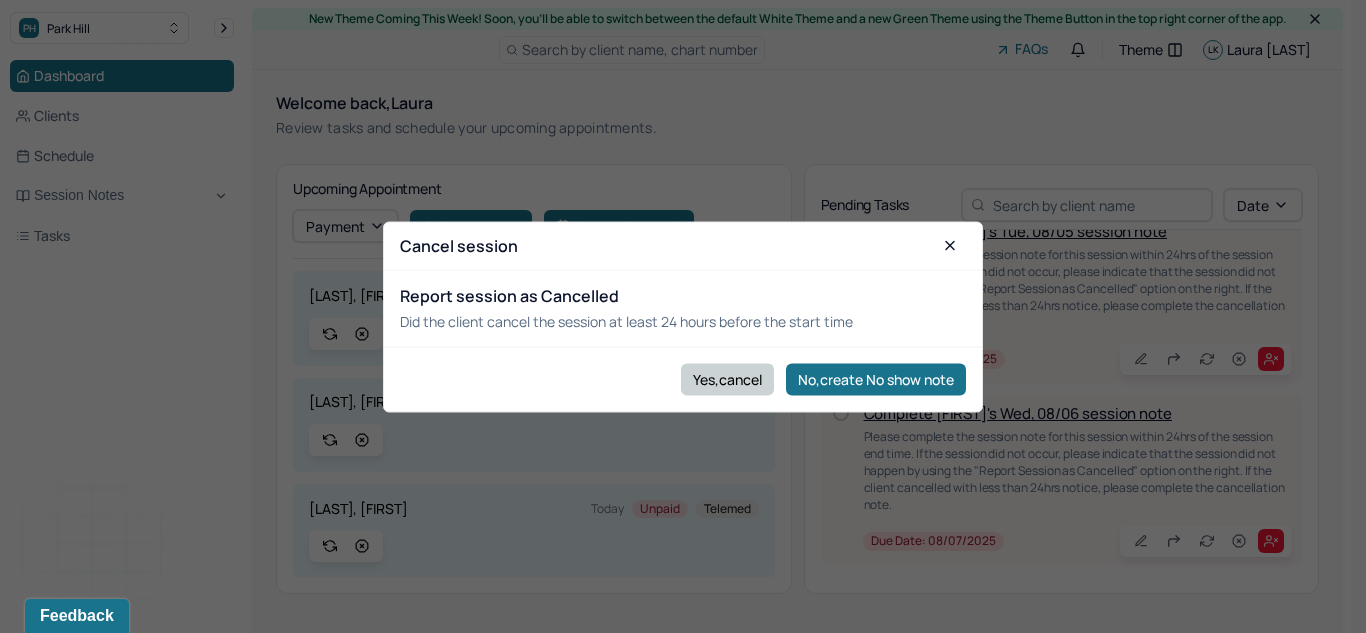 click on "Yes,cancel" at bounding box center [727, 379] 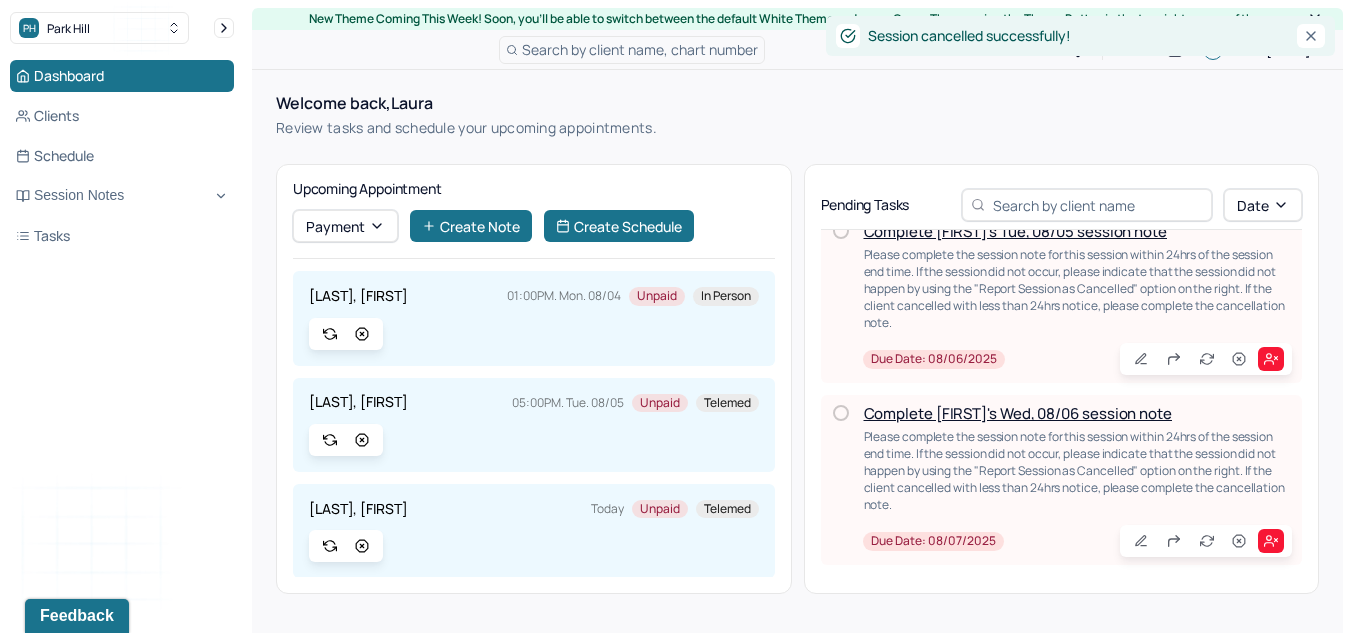 scroll, scrollTop: 0, scrollLeft: 0, axis: both 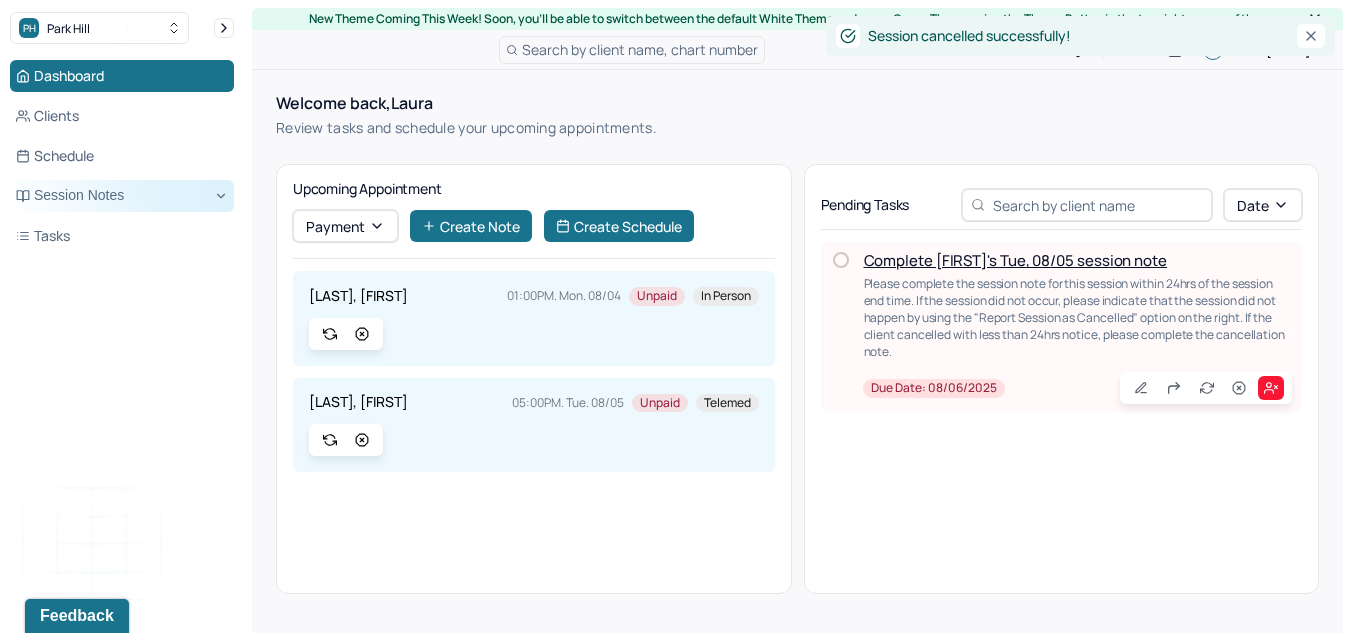 click on "Session Notes" at bounding box center (122, 196) 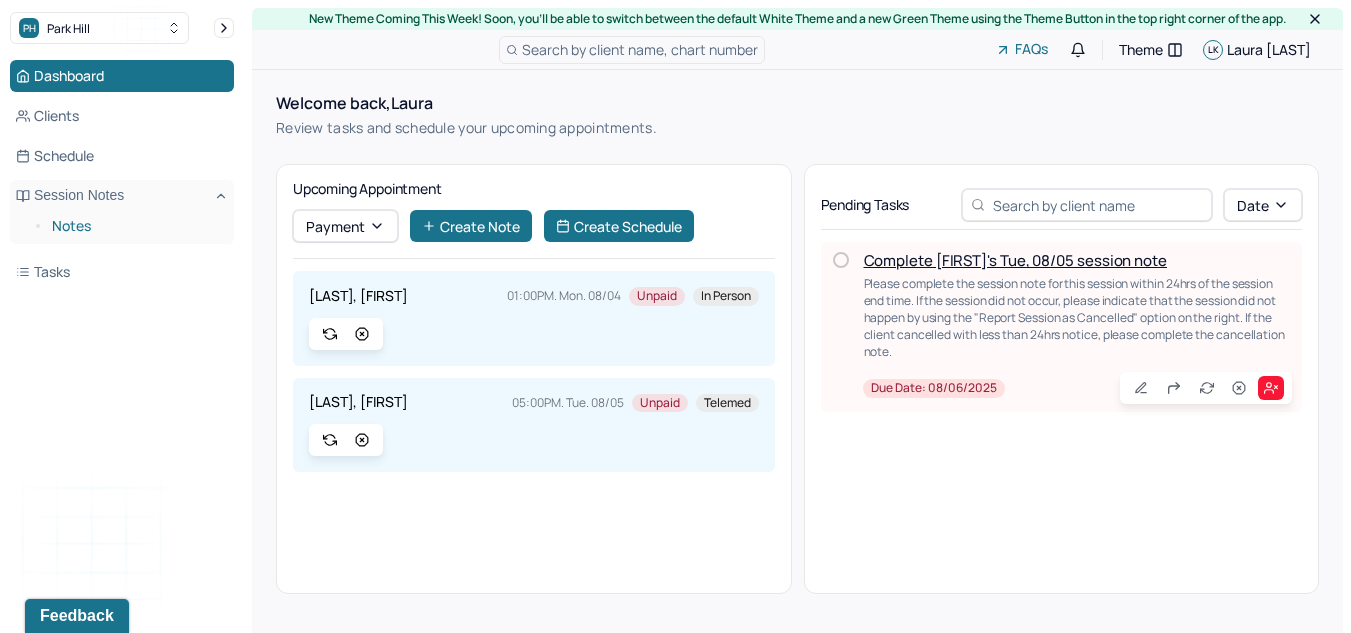 click on "Notes" at bounding box center (135, 226) 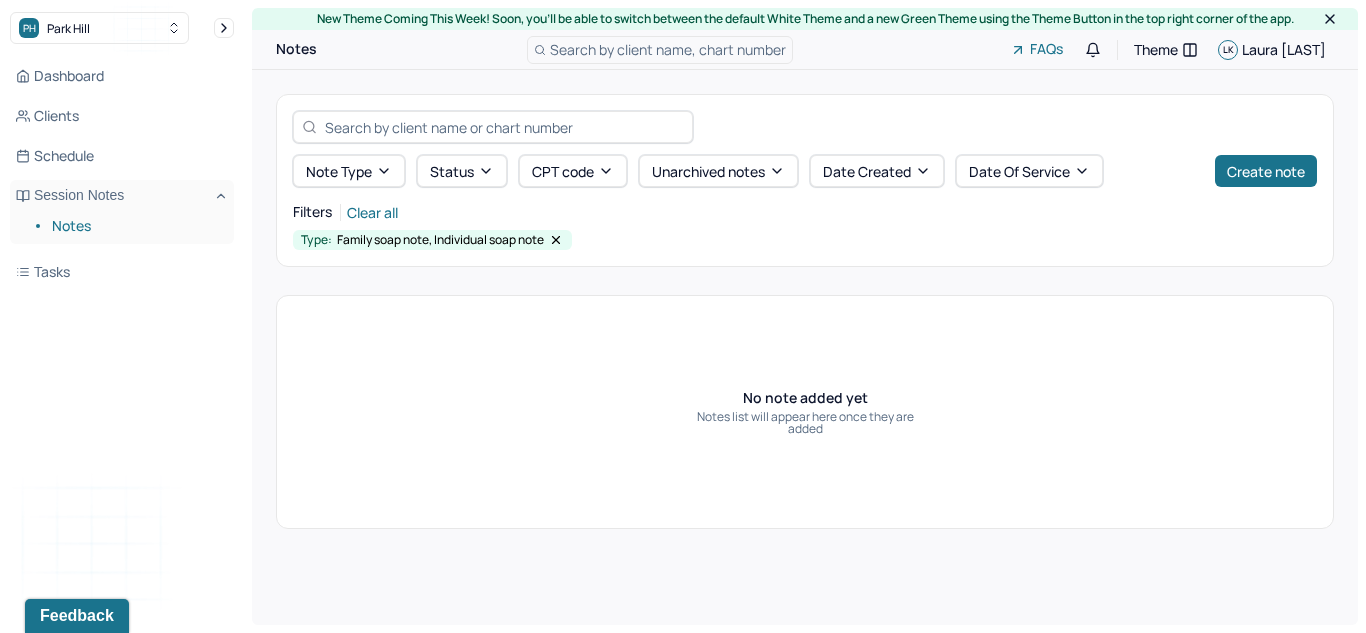 click on "Notes" at bounding box center [135, 226] 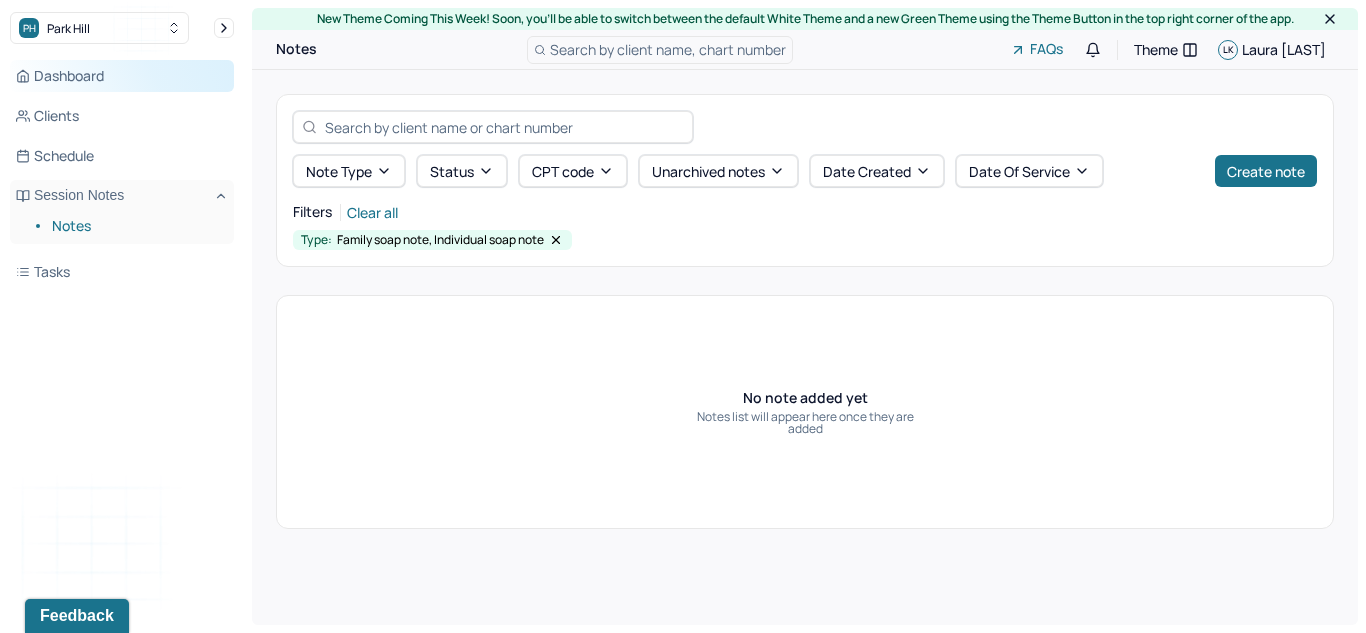 click on "Dashboard" at bounding box center [122, 76] 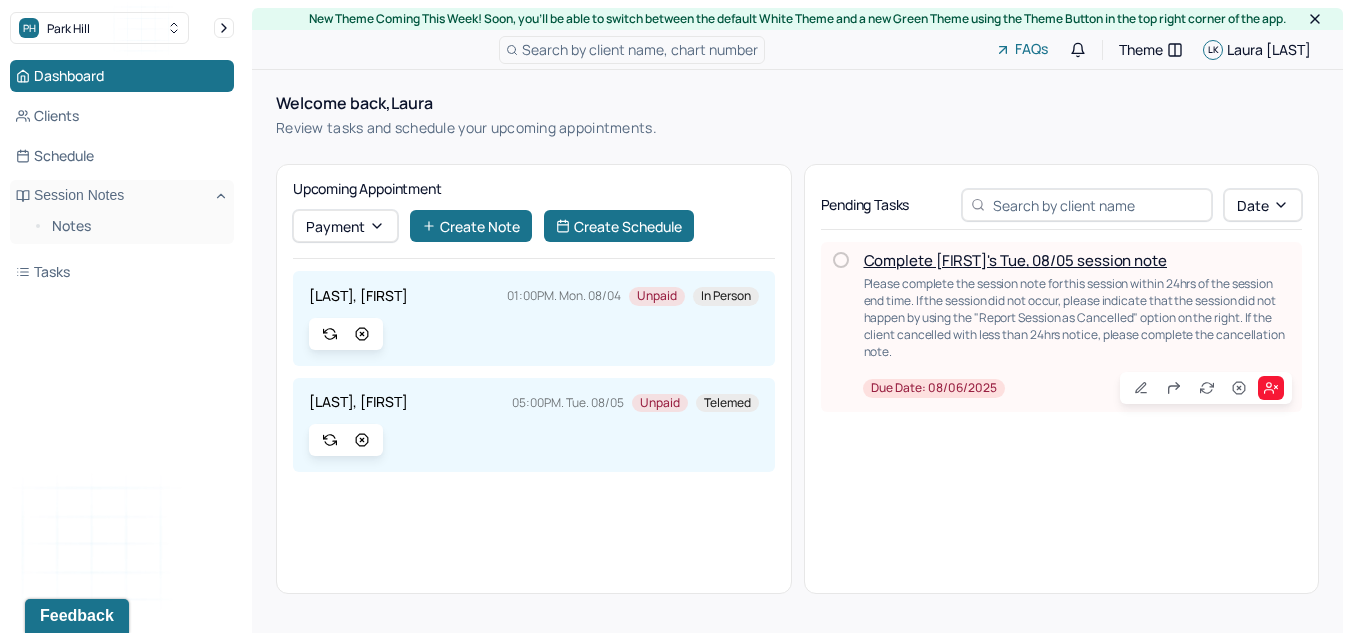 click on "[LAST], [FIRST]" at bounding box center [358, 296] 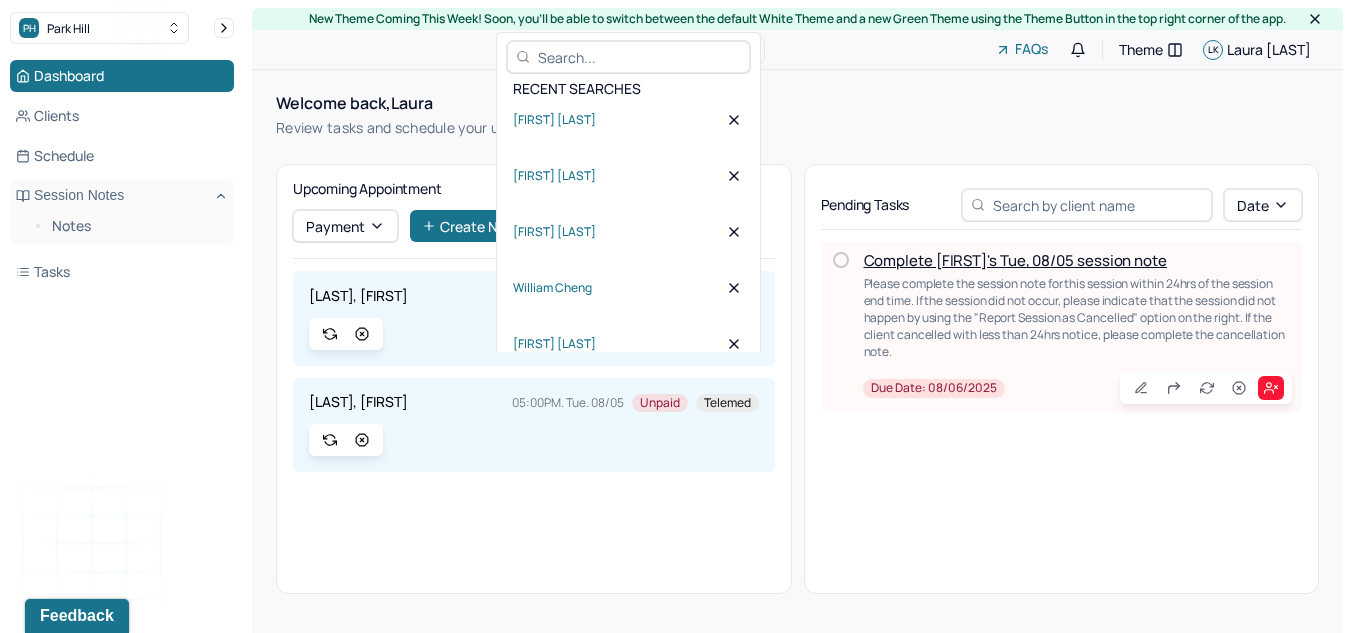 scroll, scrollTop: 0, scrollLeft: 0, axis: both 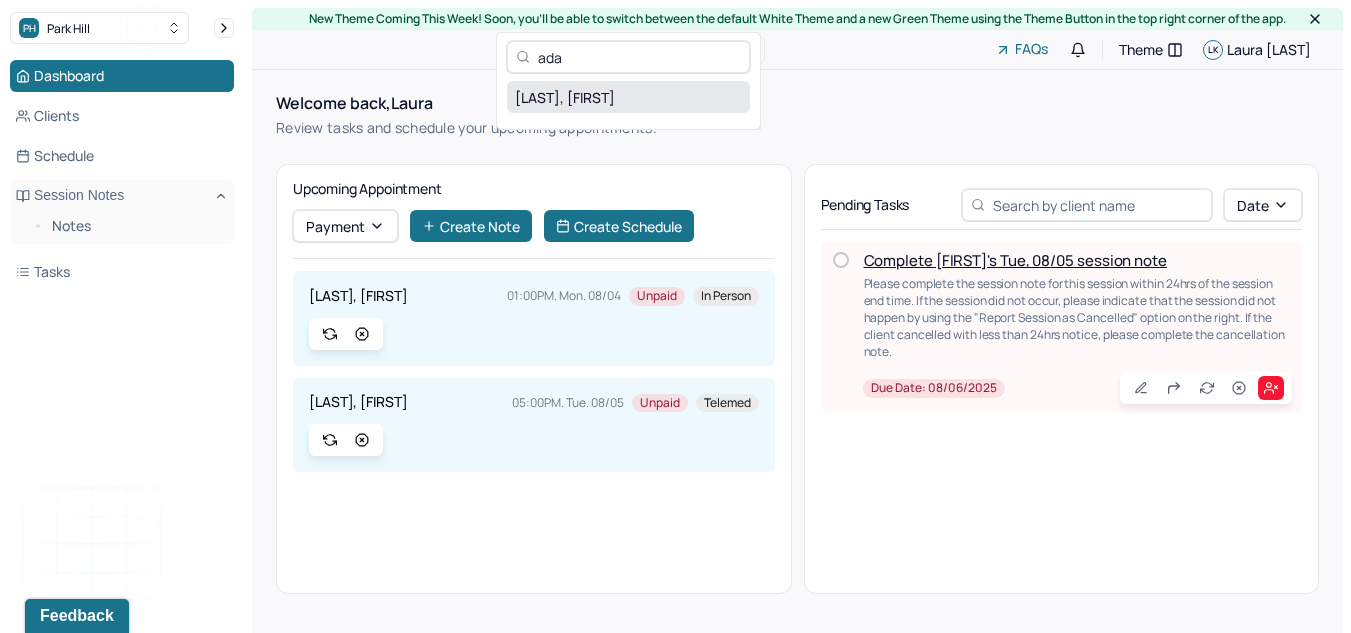 type on "ada" 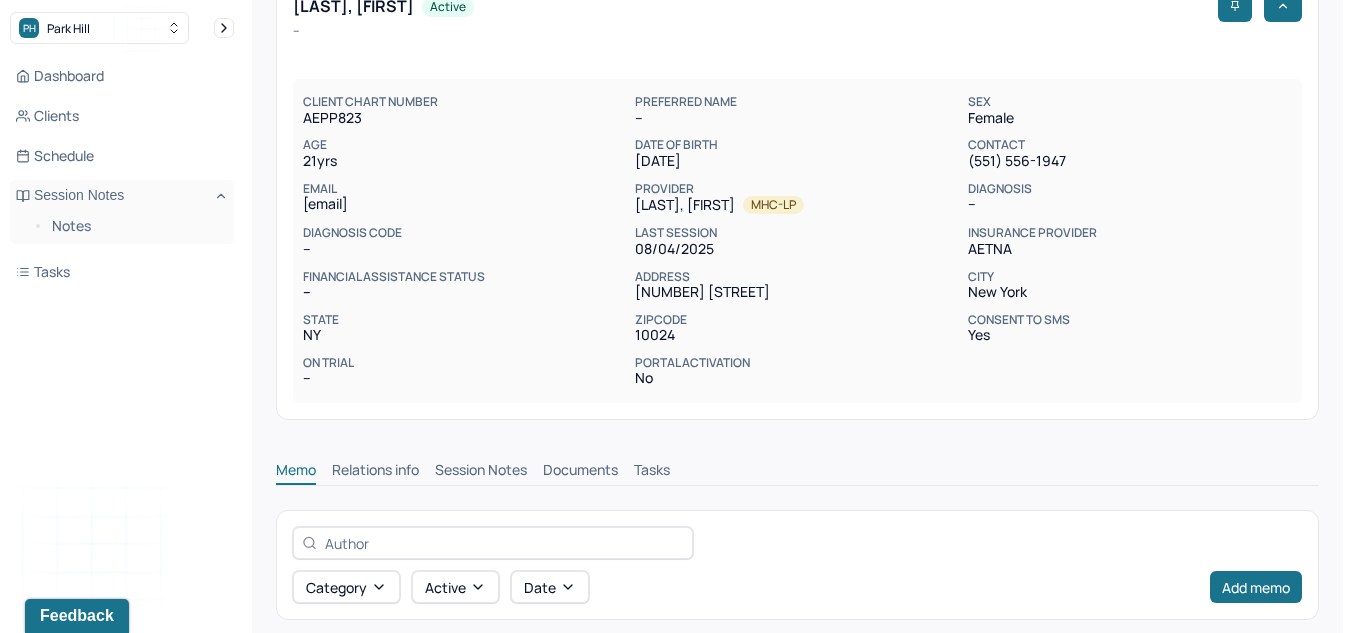 scroll, scrollTop: 120, scrollLeft: 0, axis: vertical 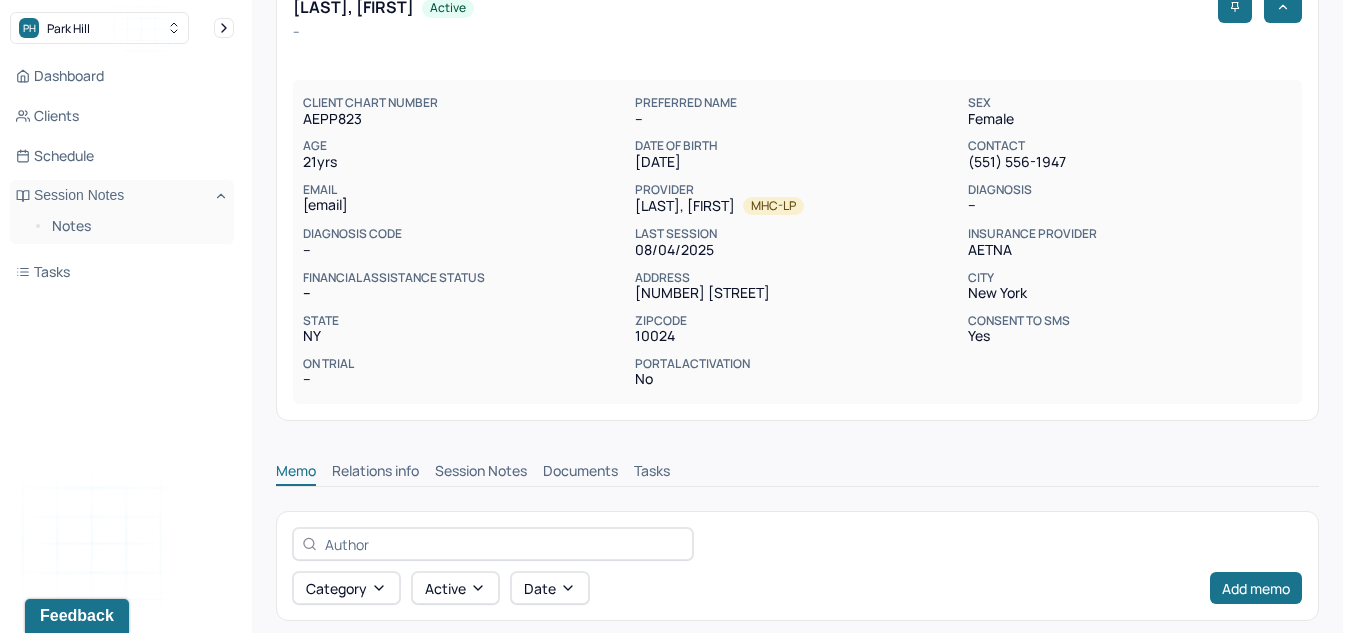 click on "Session Notes" at bounding box center (481, 473) 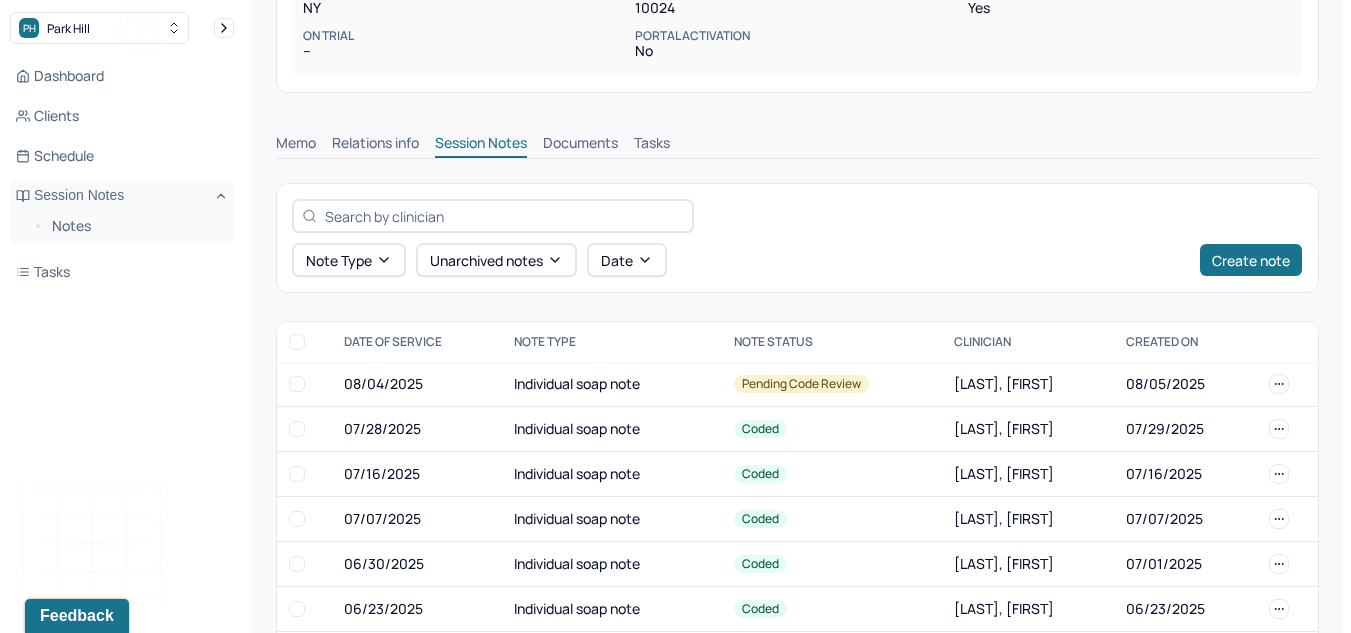 scroll, scrollTop: 449, scrollLeft: 0, axis: vertical 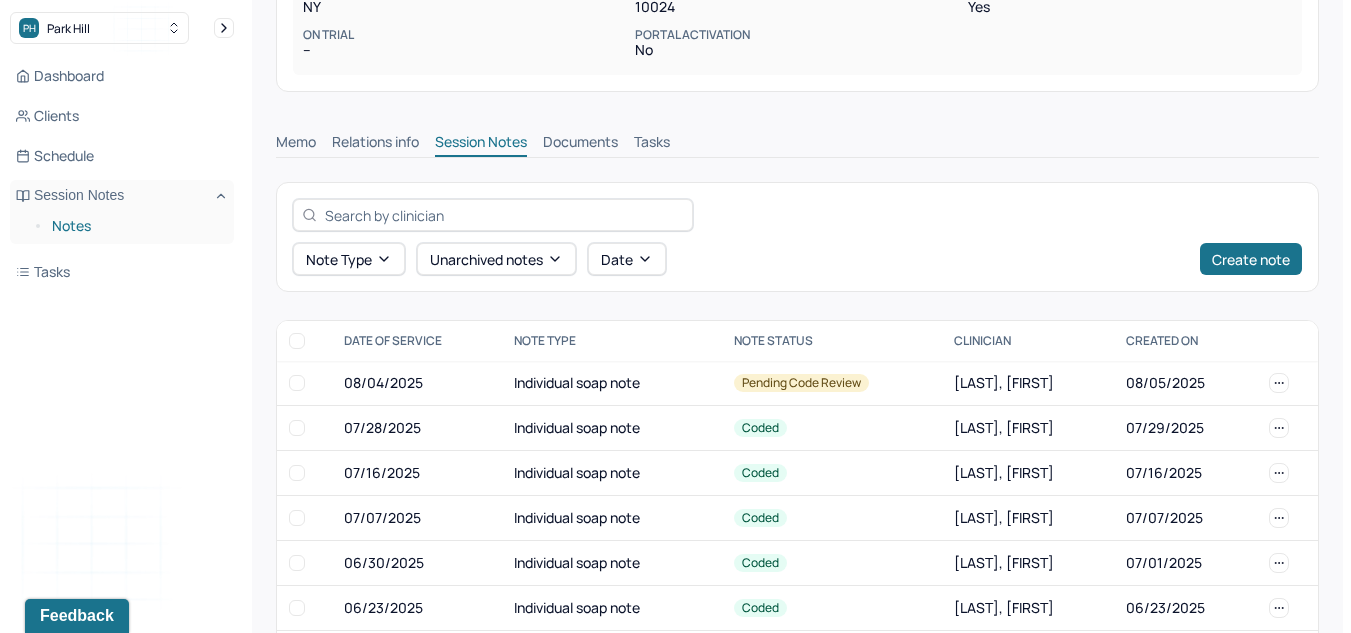 click on "Notes" at bounding box center (135, 226) 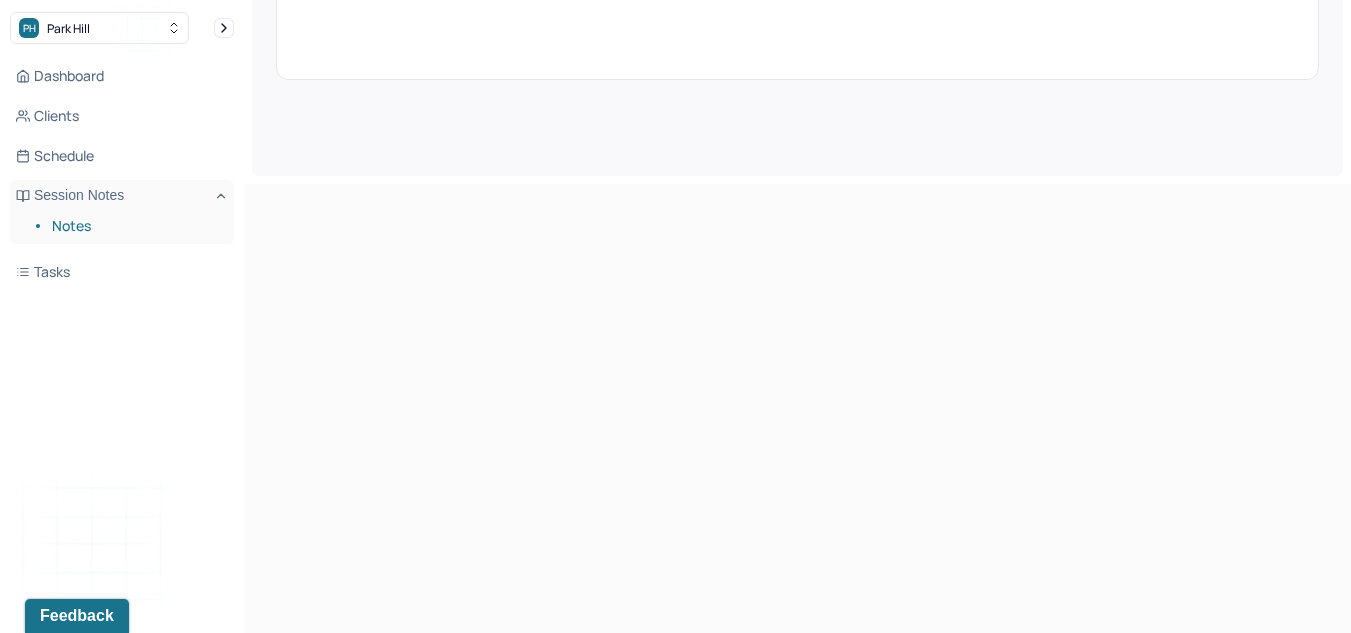 scroll, scrollTop: 0, scrollLeft: 0, axis: both 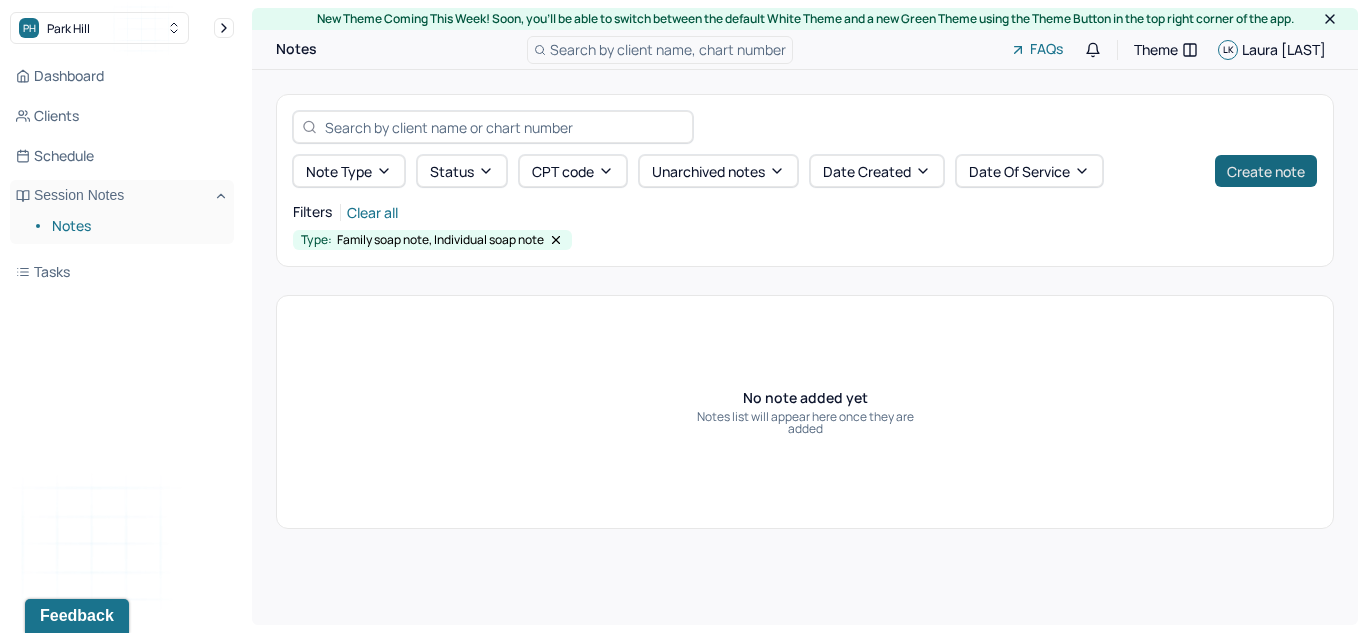 click on "Create note" at bounding box center (1266, 171) 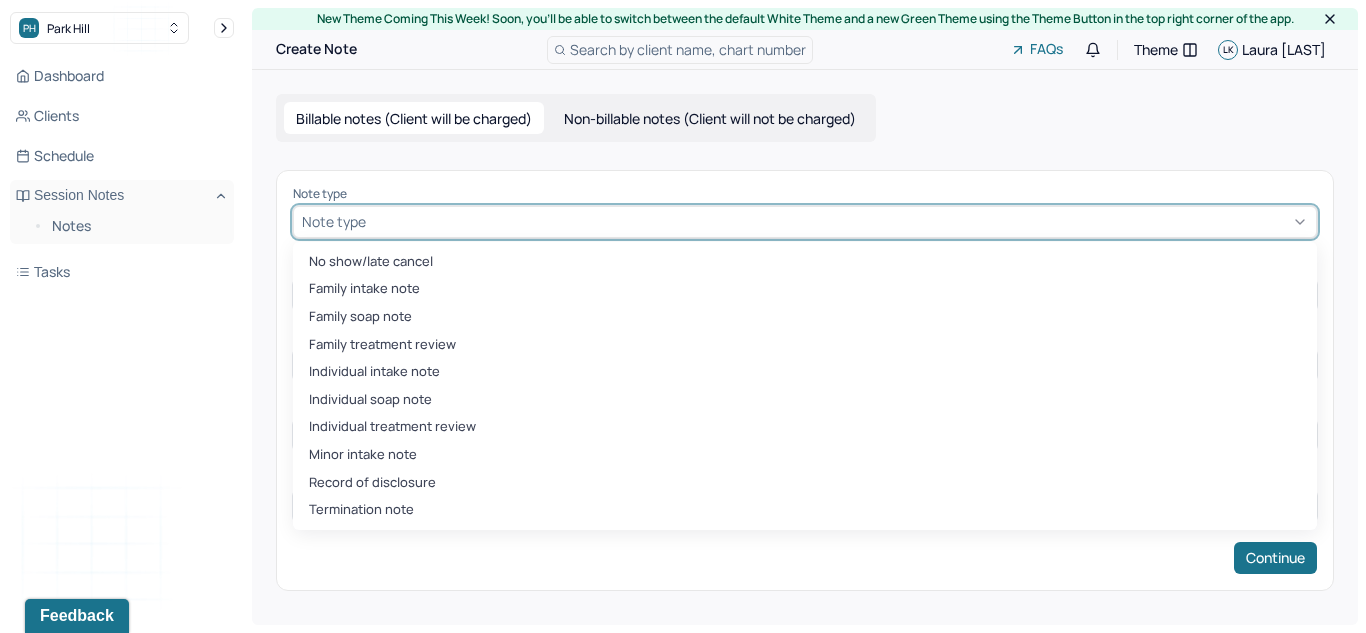 click on "Note type" at bounding box center (805, 222) 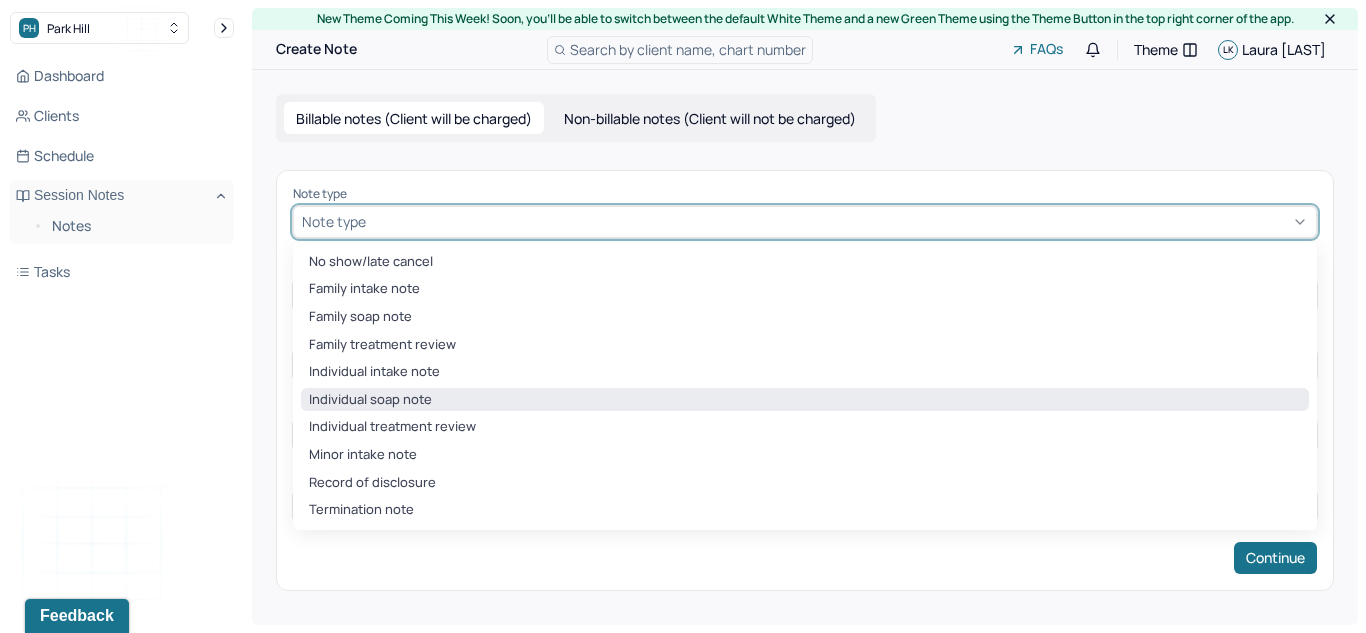 click on "Individual soap note" at bounding box center (805, 400) 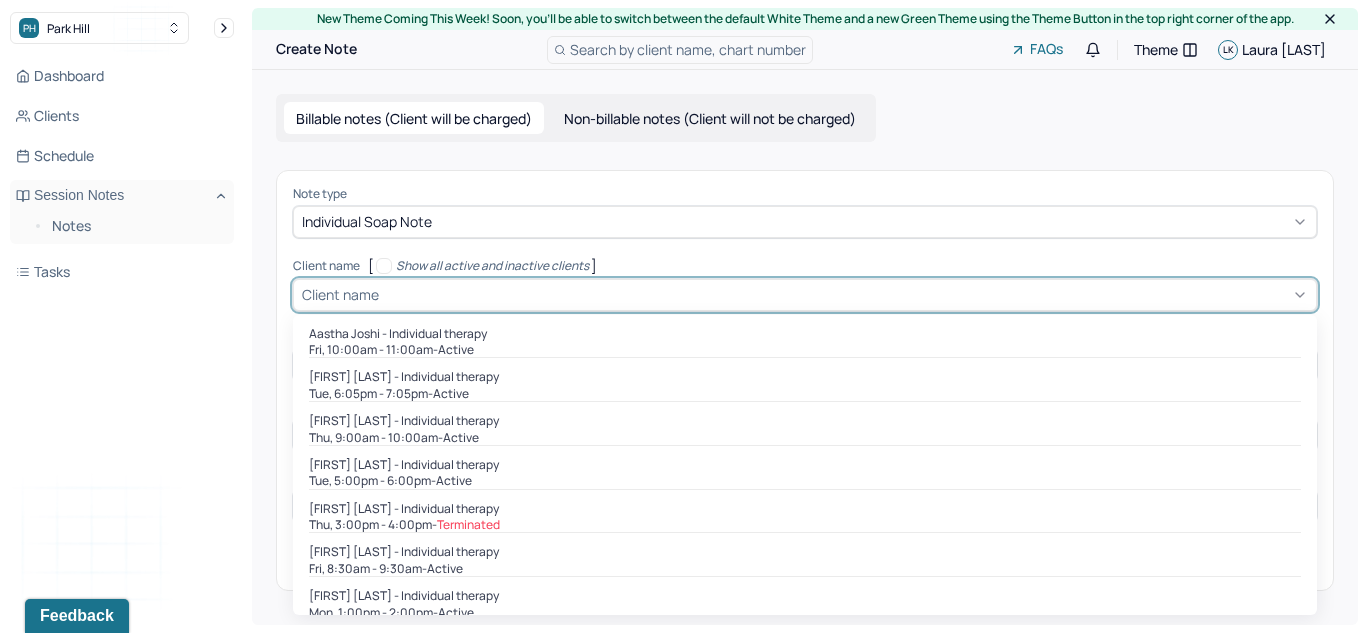 click at bounding box center [845, 294] 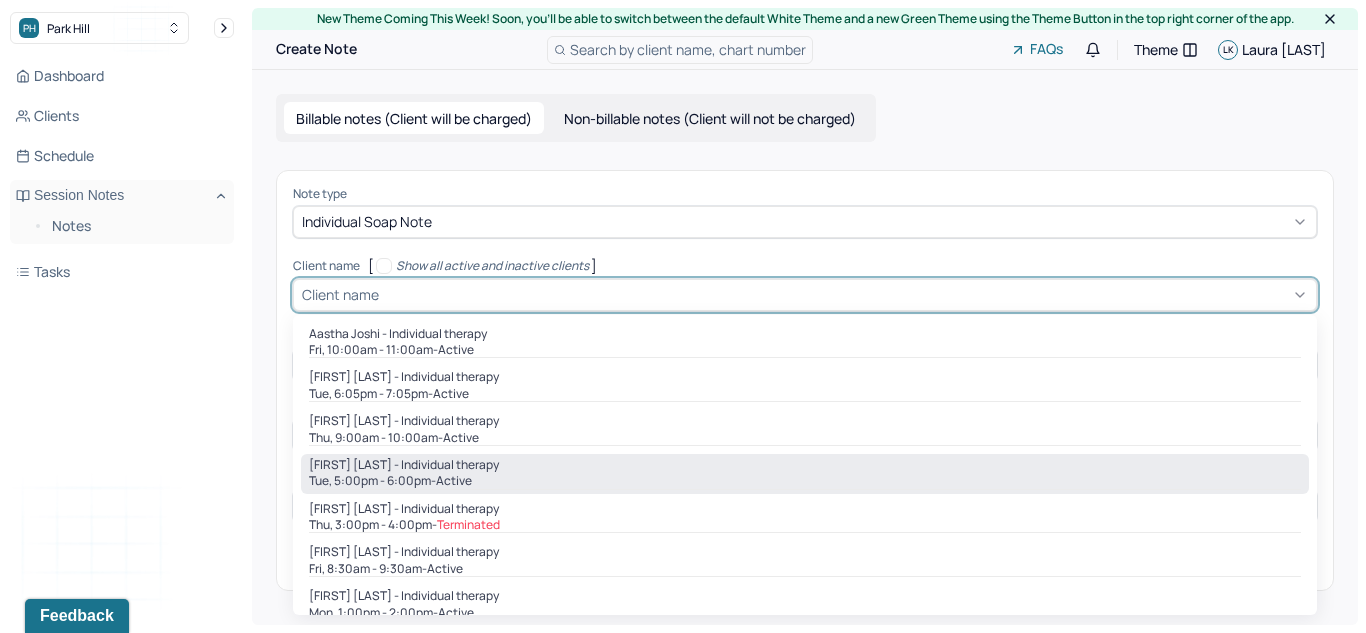 click on "[FIRST] [LAST] - Individual therapy" at bounding box center (404, 465) 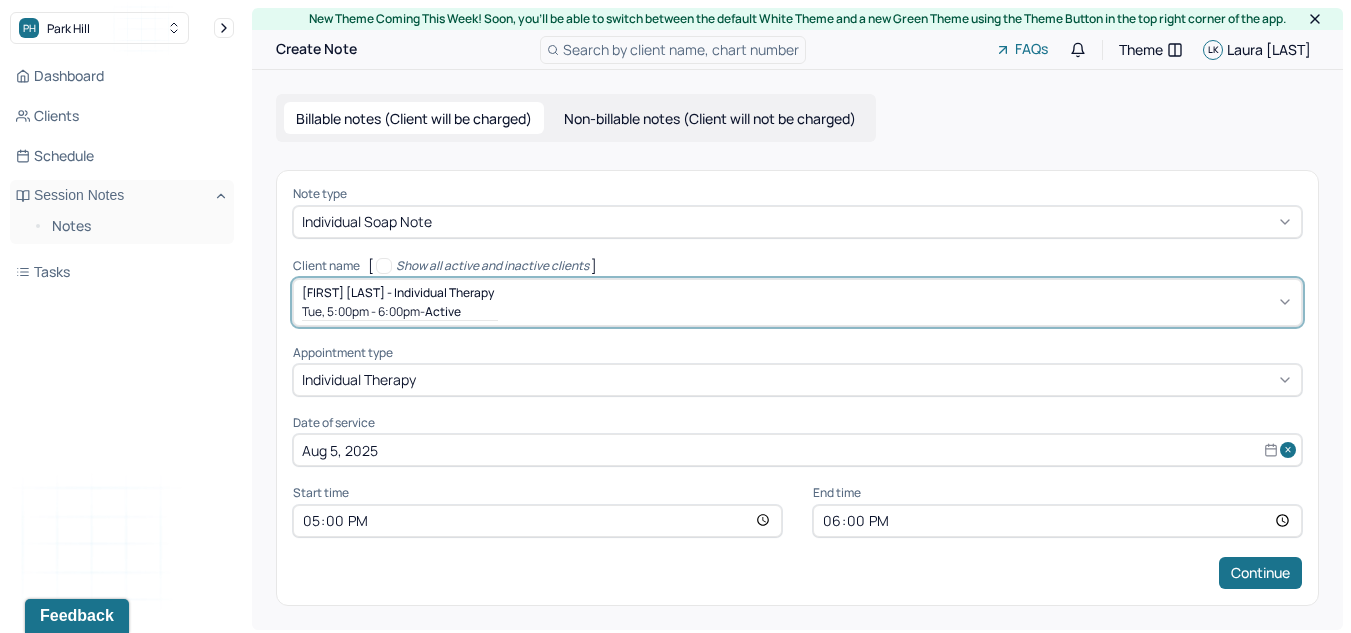 scroll, scrollTop: 5, scrollLeft: 0, axis: vertical 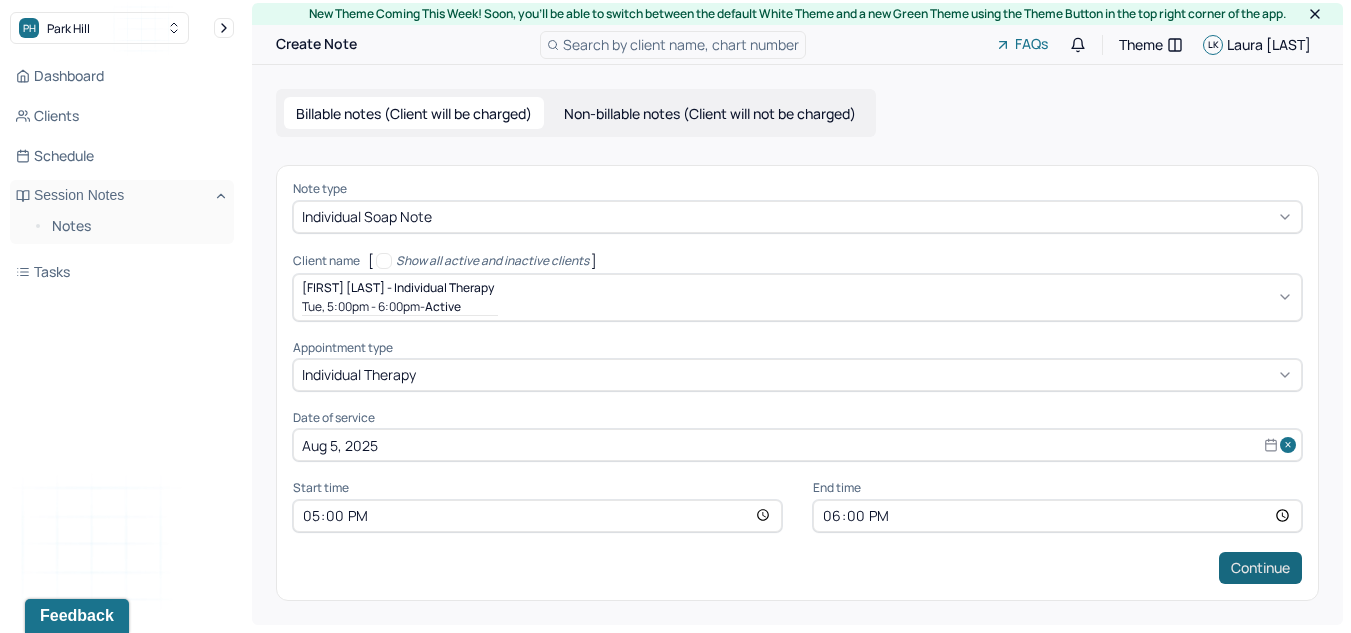click on "Continue" at bounding box center [1260, 568] 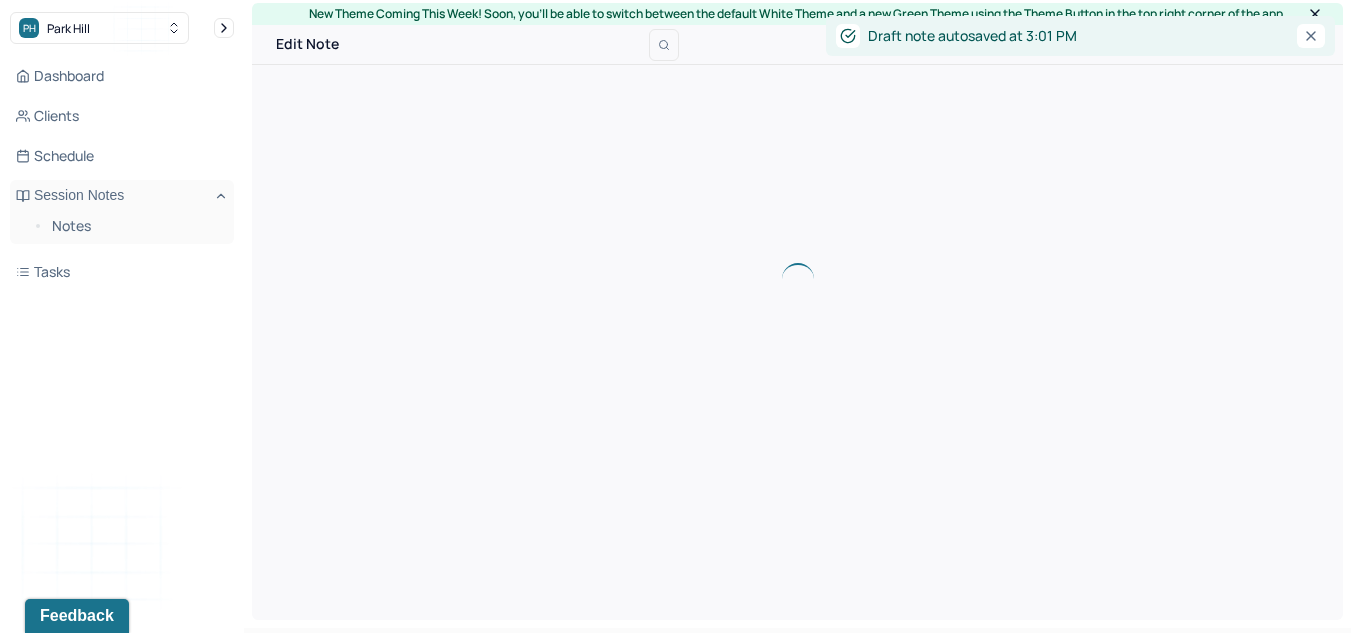 scroll, scrollTop: 0, scrollLeft: 0, axis: both 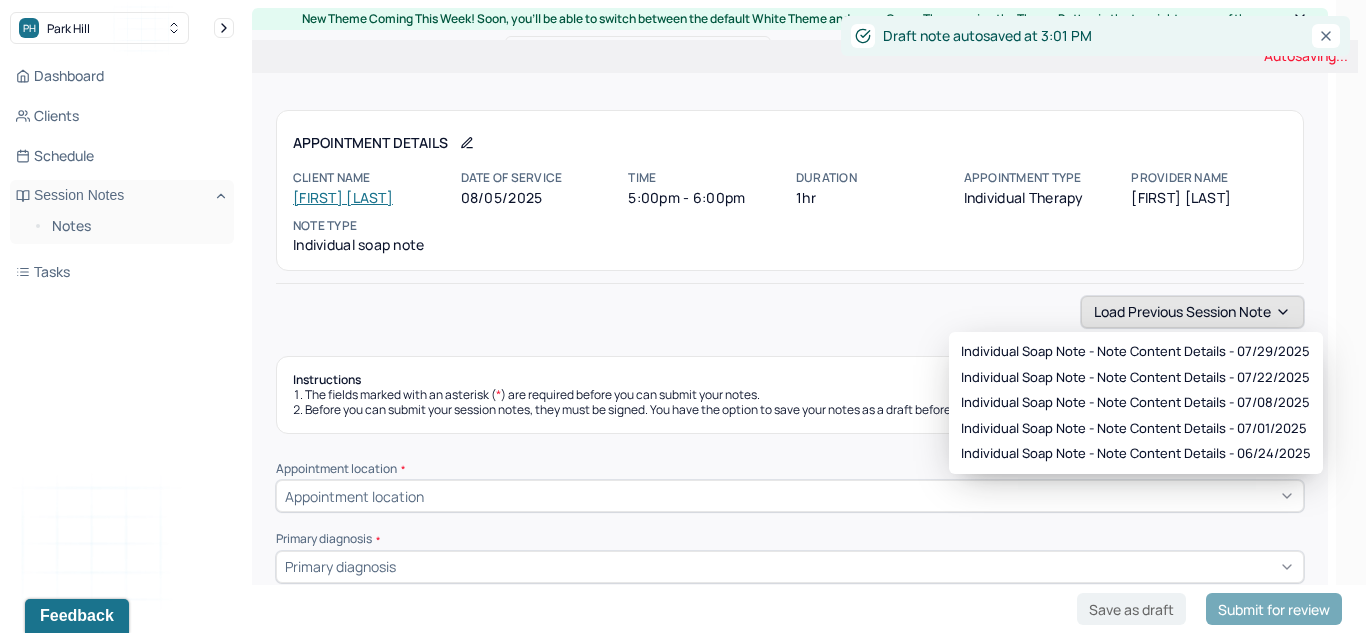 click on "Load previous session note" at bounding box center (1192, 312) 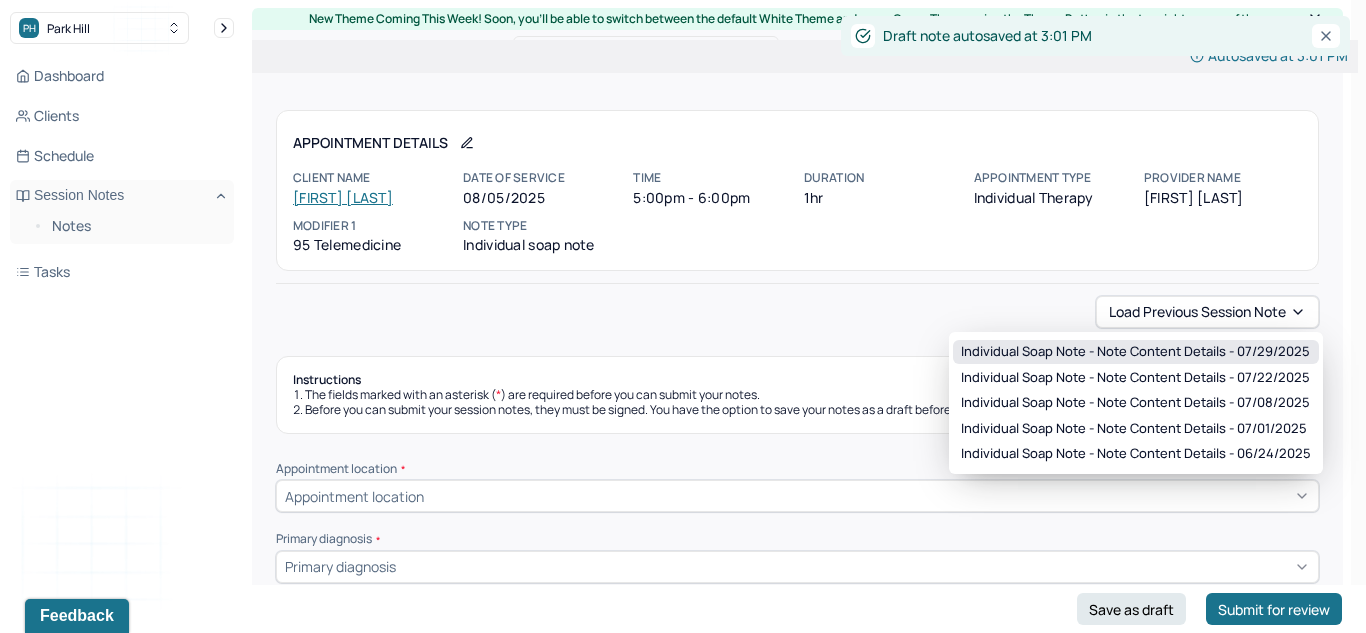 click on "Individual soap note   - Note content Details -   07/29/2025" at bounding box center [1135, 352] 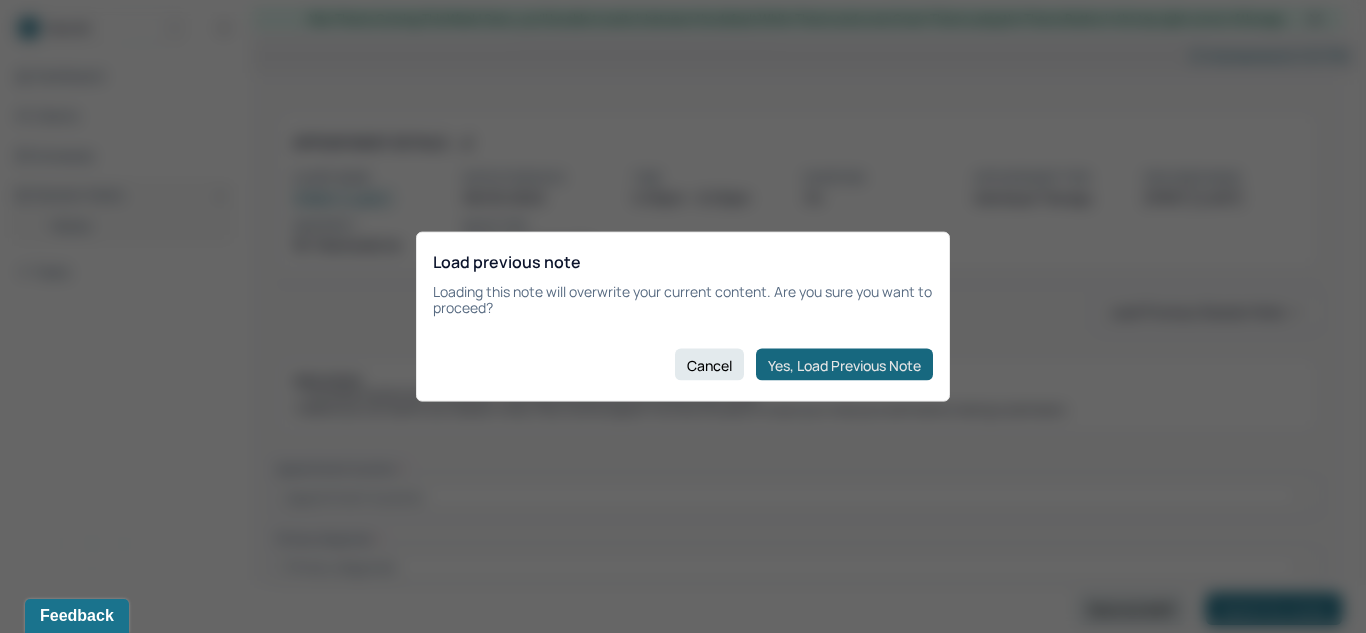 click on "Yes, Load Previous Note" at bounding box center [844, 365] 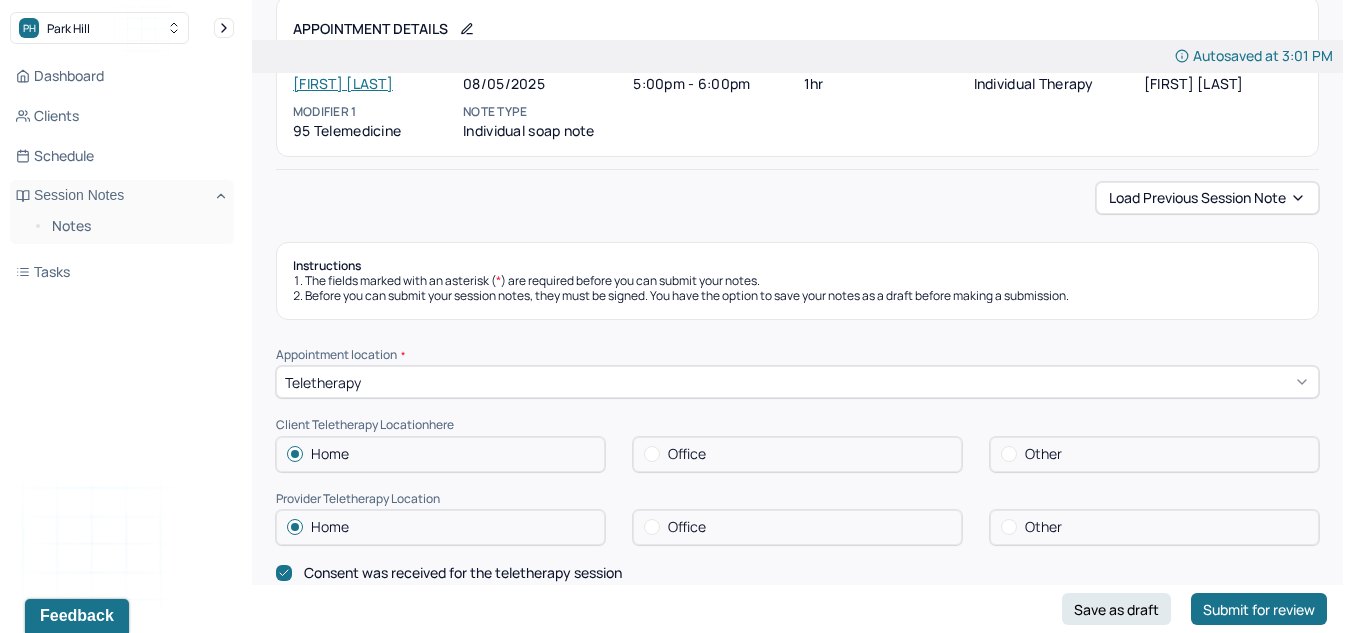 scroll, scrollTop: 129, scrollLeft: 0, axis: vertical 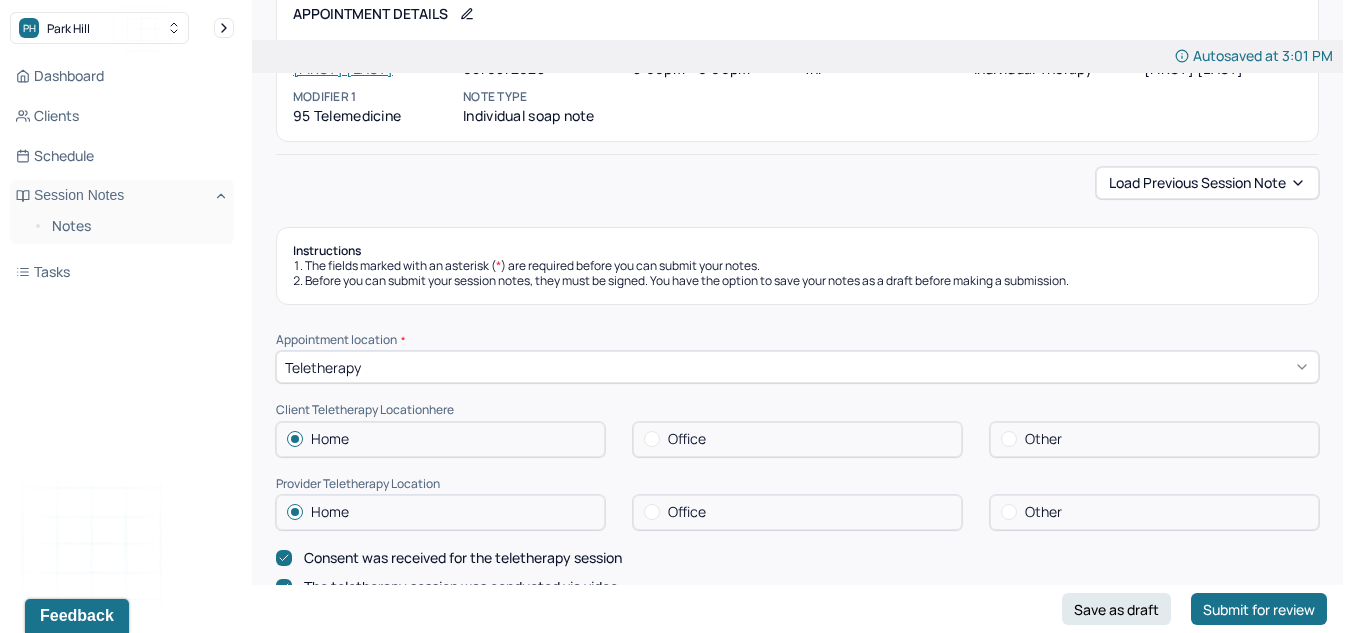 click at bounding box center (1009, 512) 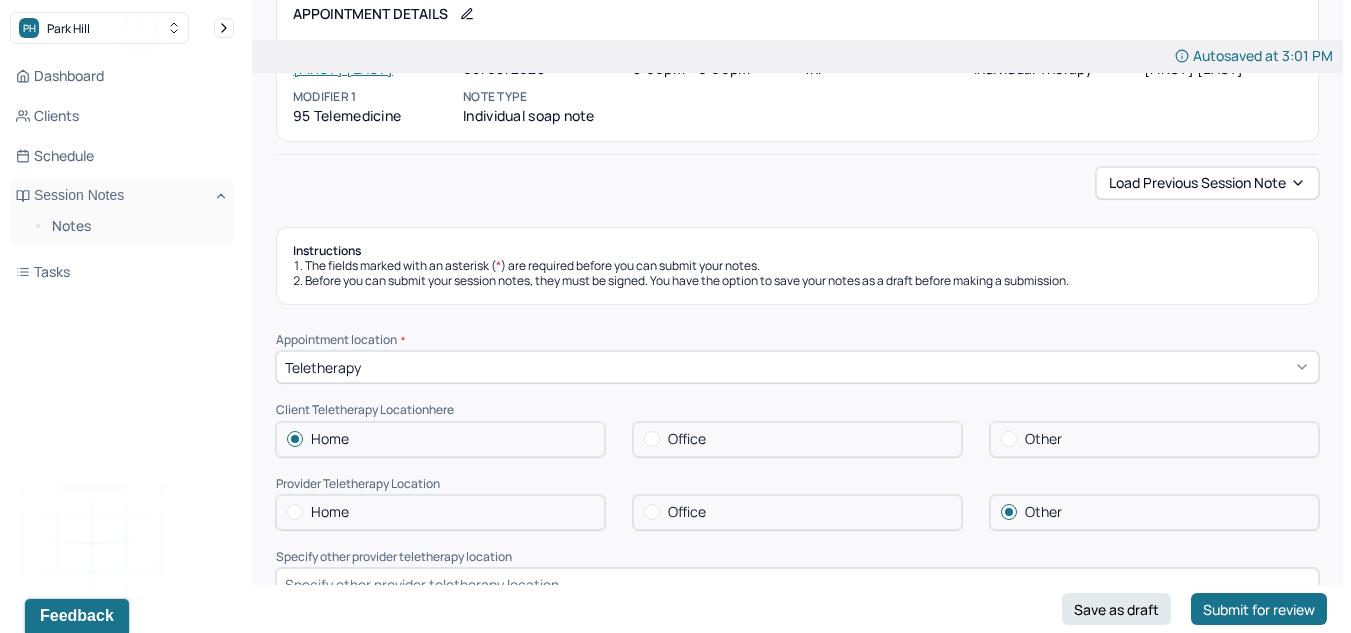 click on "Home" at bounding box center (440, 512) 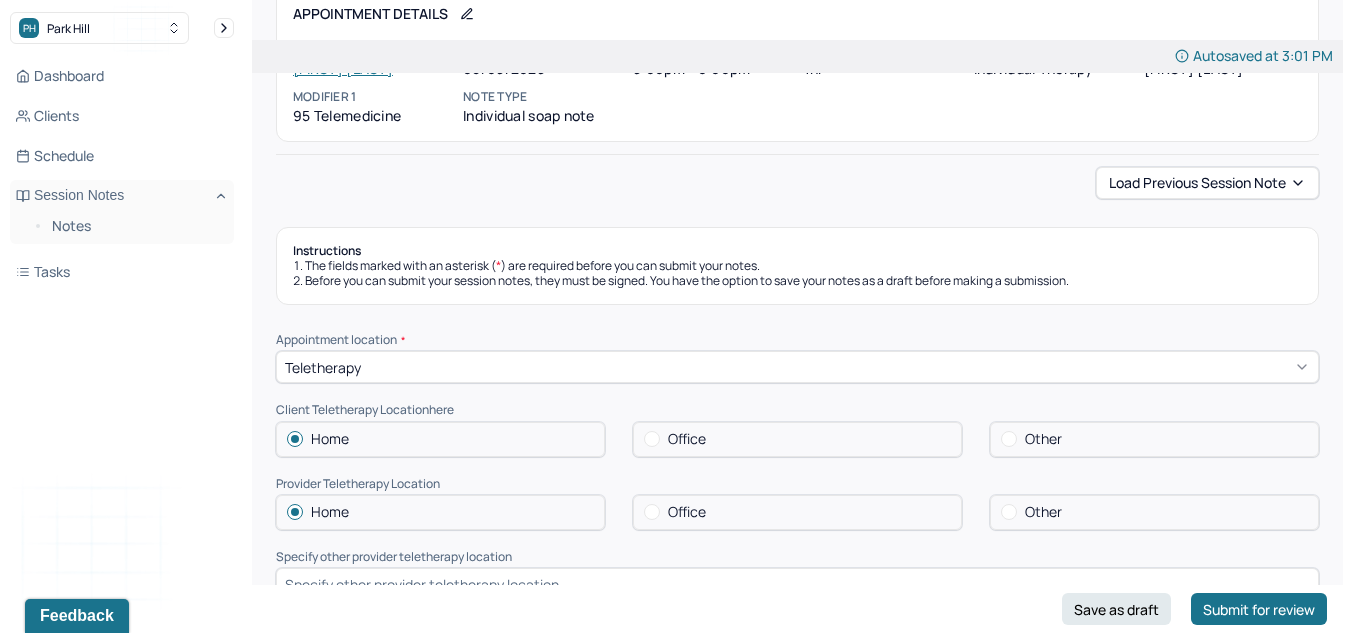 click at bounding box center [1009, 439] 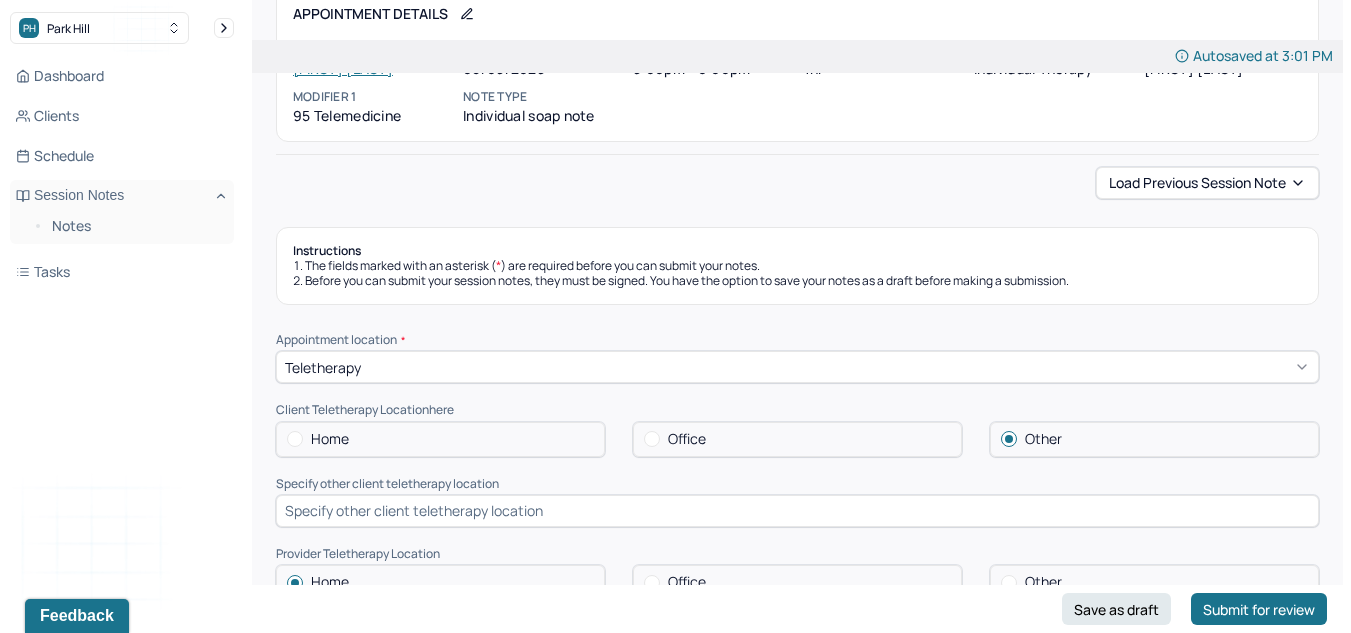 click at bounding box center [797, 511] 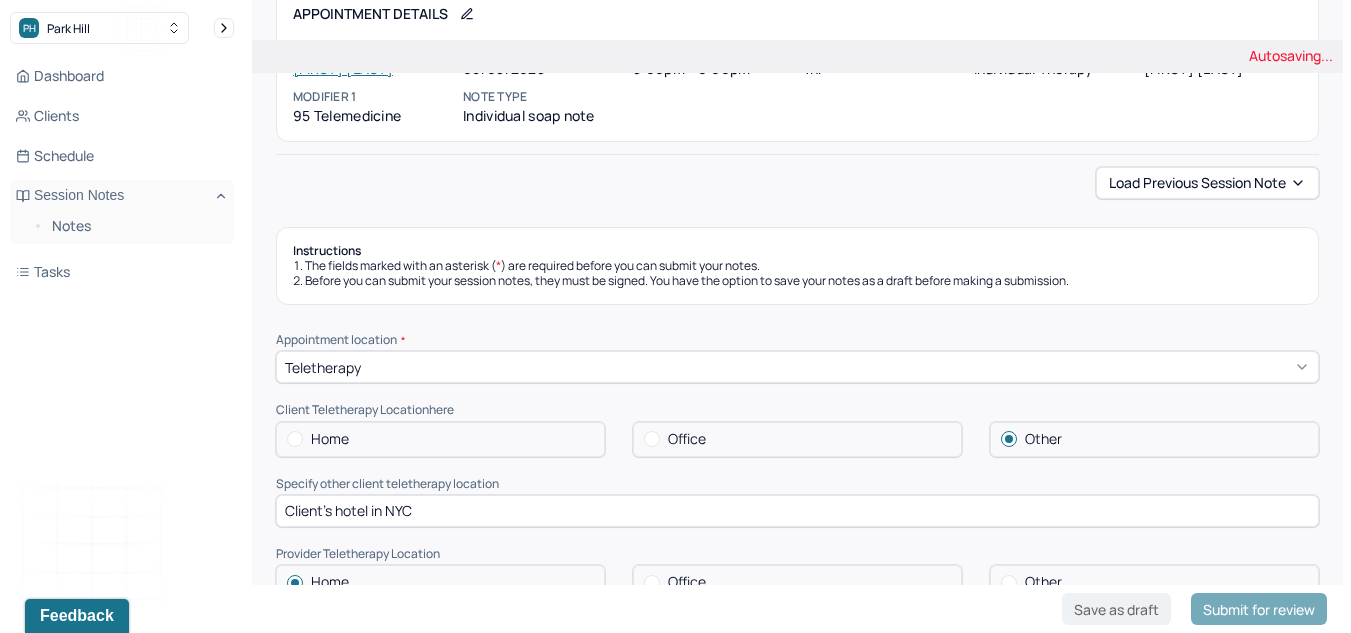 type on "Client's hotel in NYC" 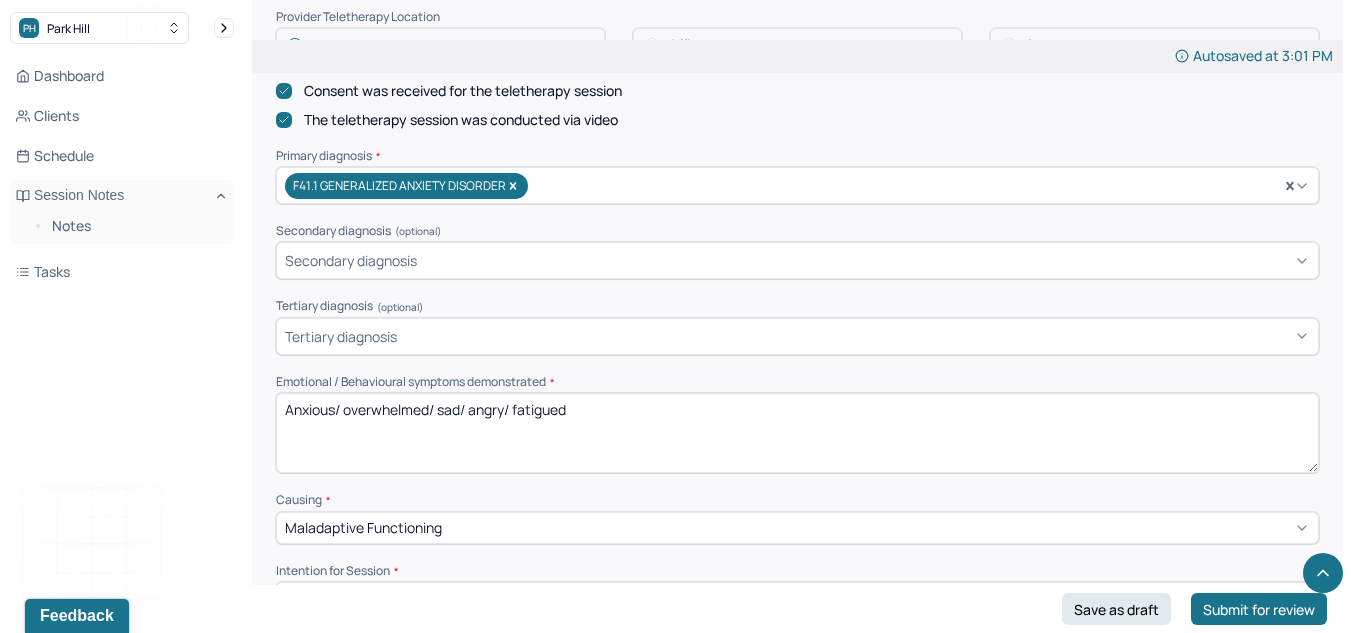 scroll, scrollTop: 694, scrollLeft: 0, axis: vertical 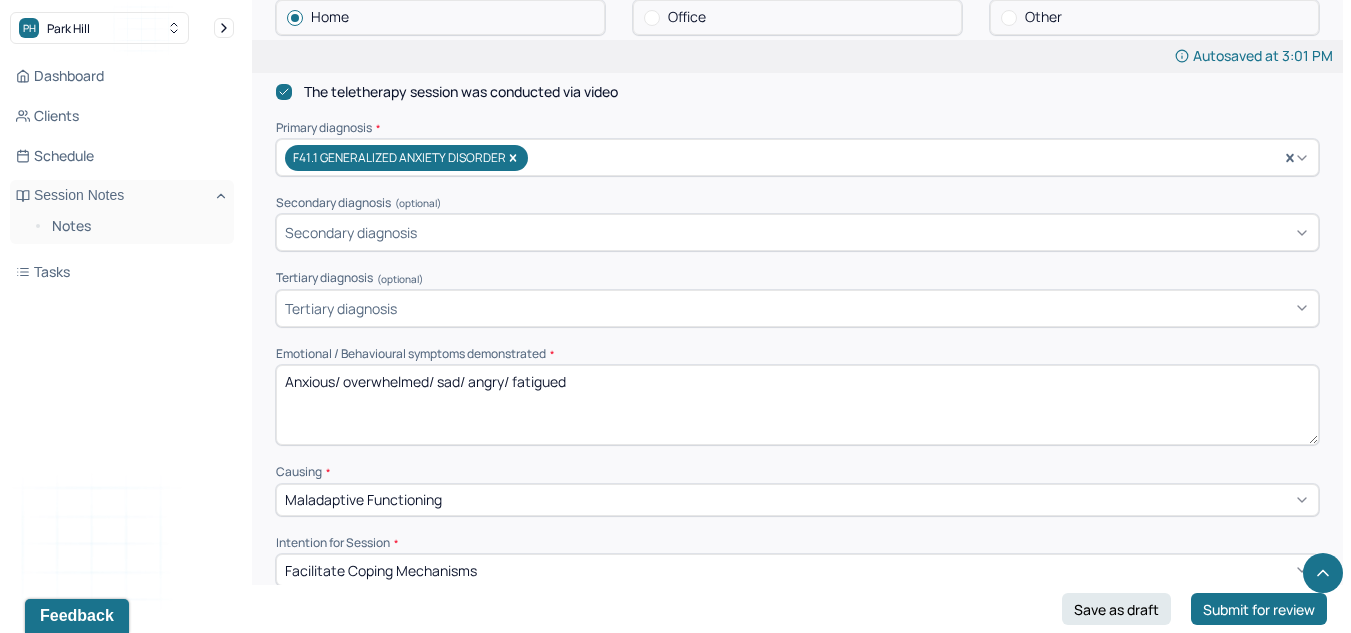 click on "Anxious/ overwhelmed/ sad/ angry/ fatigued" at bounding box center [797, 405] 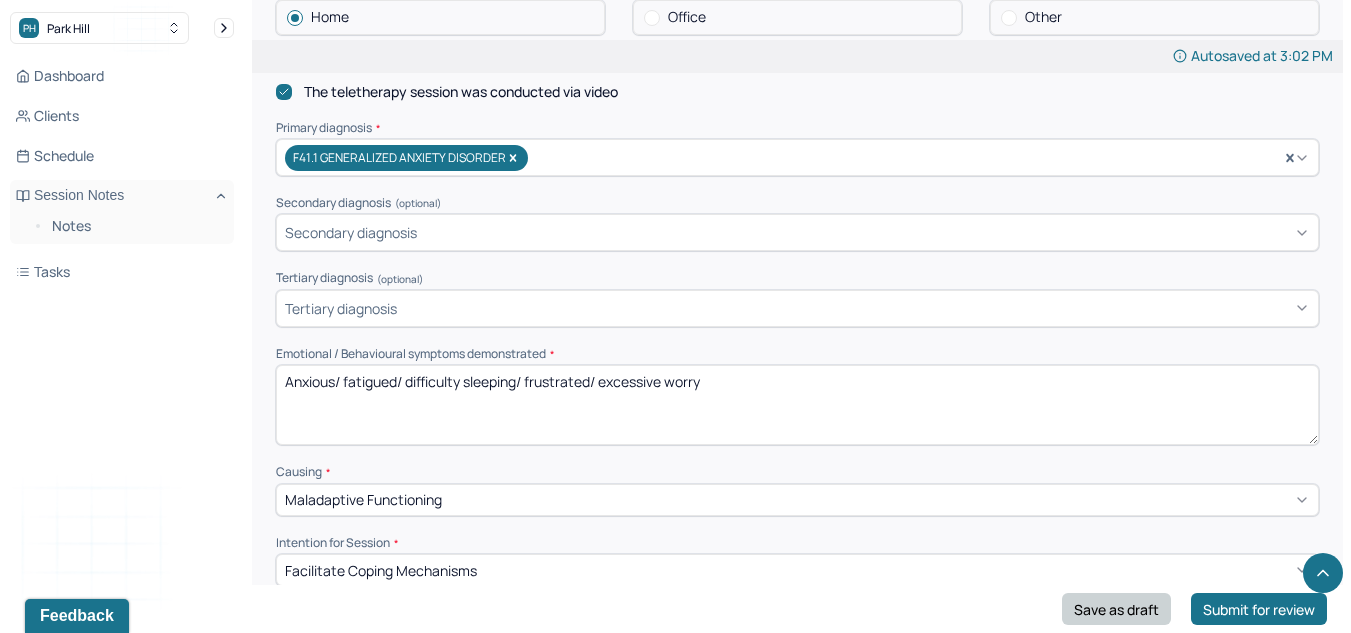type on "Anxious/ fatigued/ difficulty sleeping/ frustrated/ excessive worry" 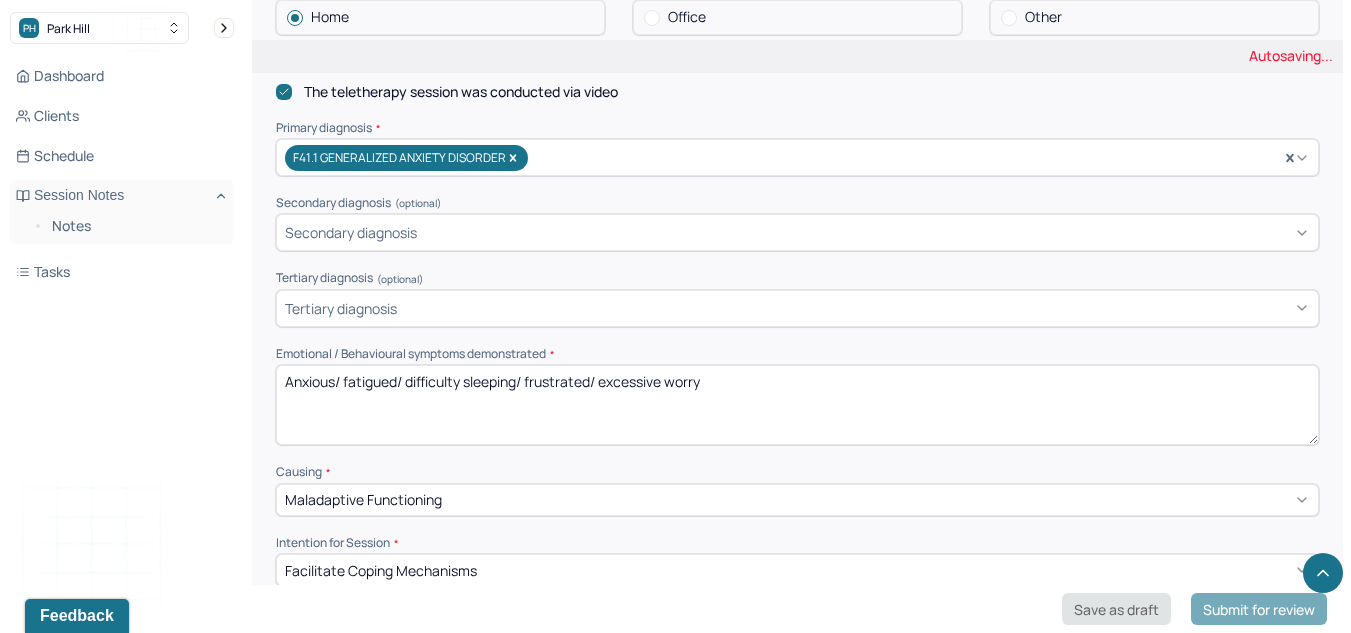 scroll, scrollTop: 694, scrollLeft: 0, axis: vertical 